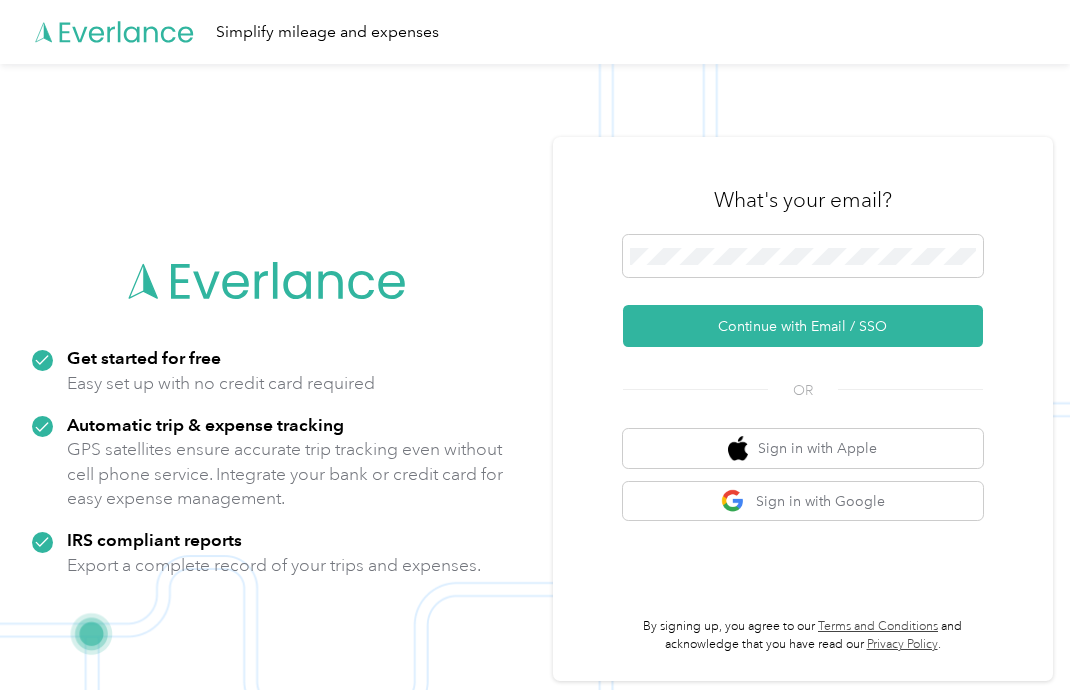 scroll, scrollTop: 0, scrollLeft: 0, axis: both 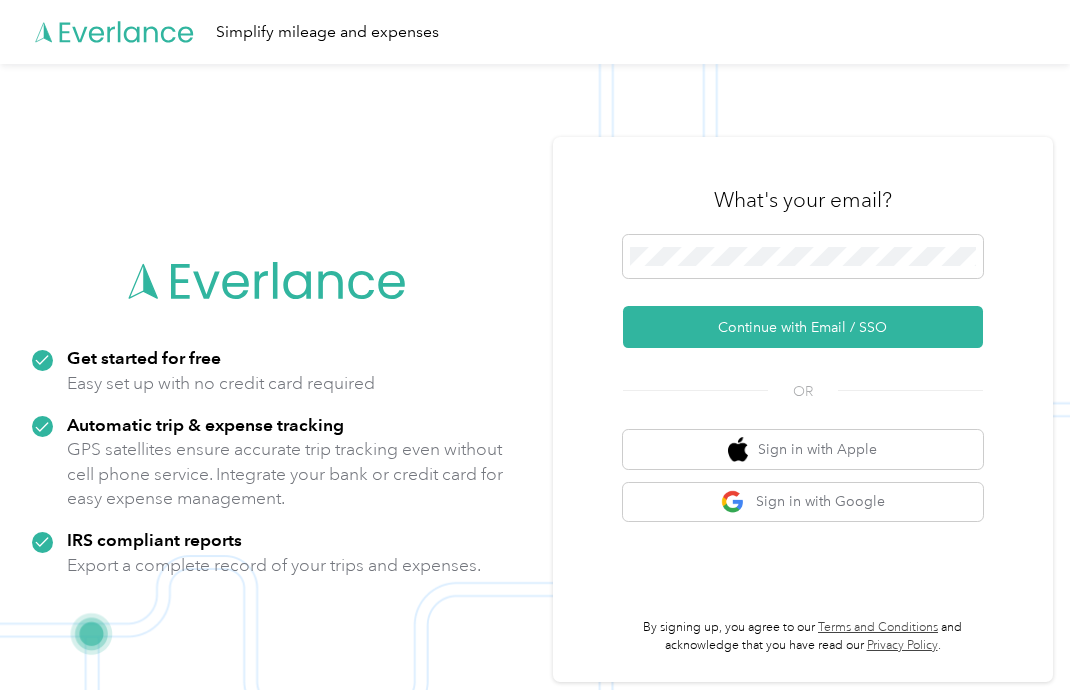 click at bounding box center [733, 502] 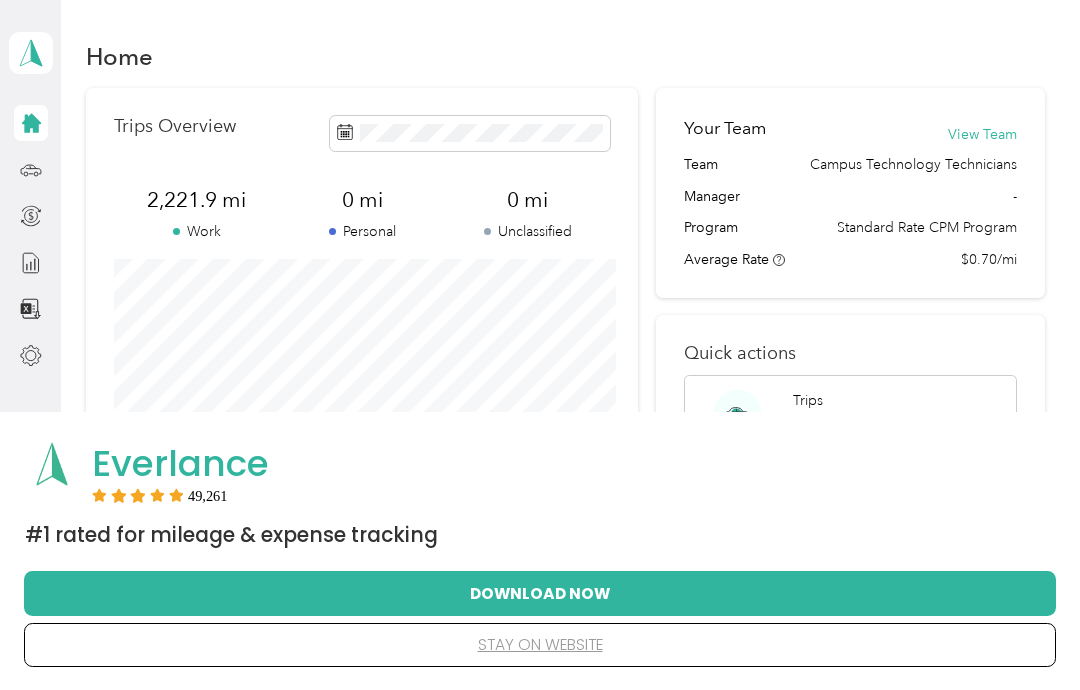 click on "stay on website" at bounding box center [540, 645] 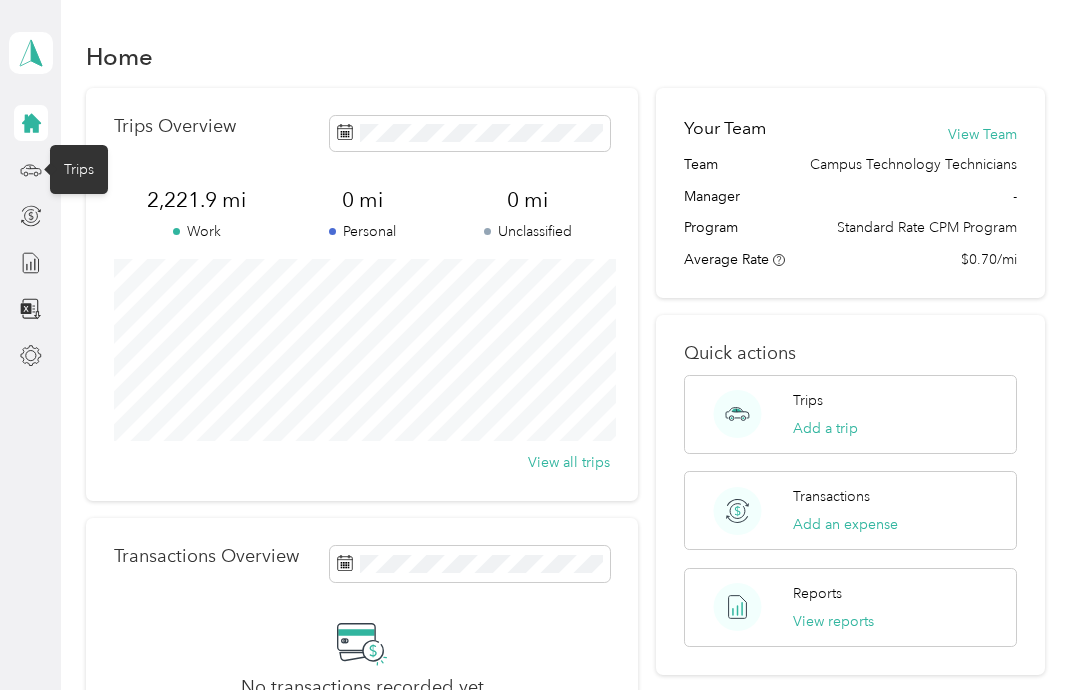 click 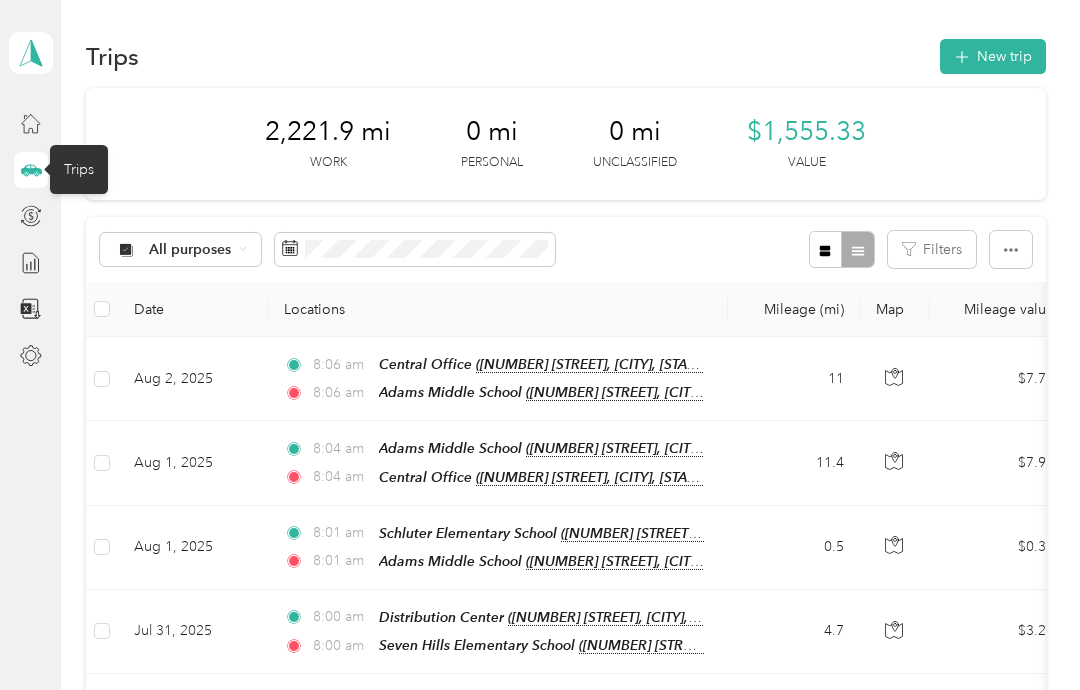 click on "New trip" at bounding box center (993, 56) 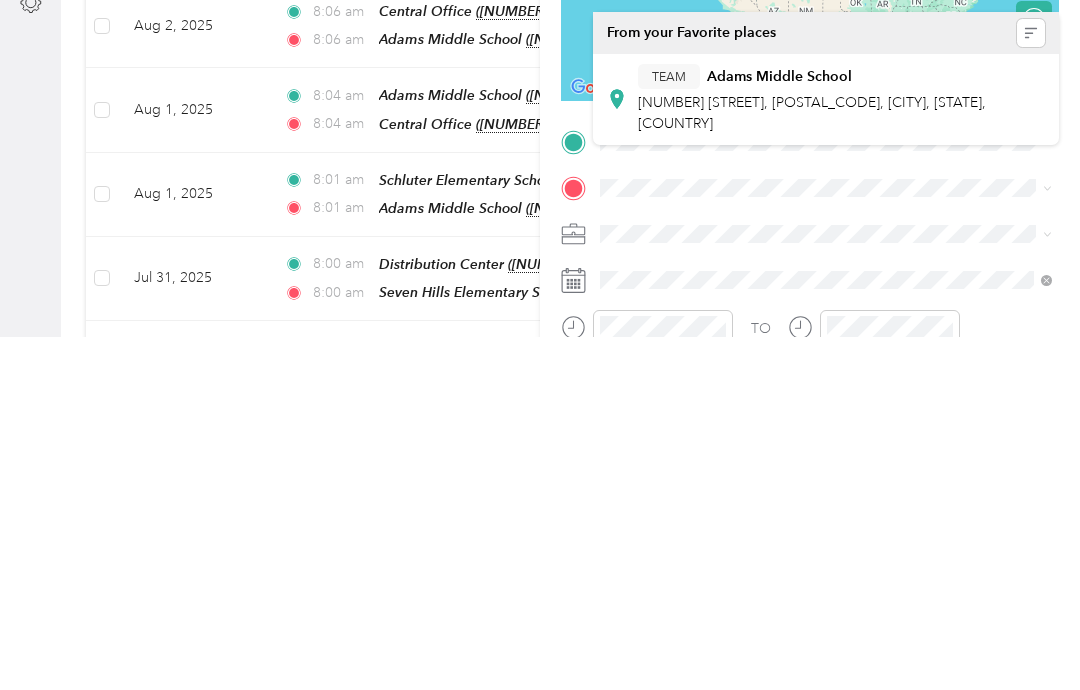 scroll, scrollTop: 80, scrollLeft: 0, axis: vertical 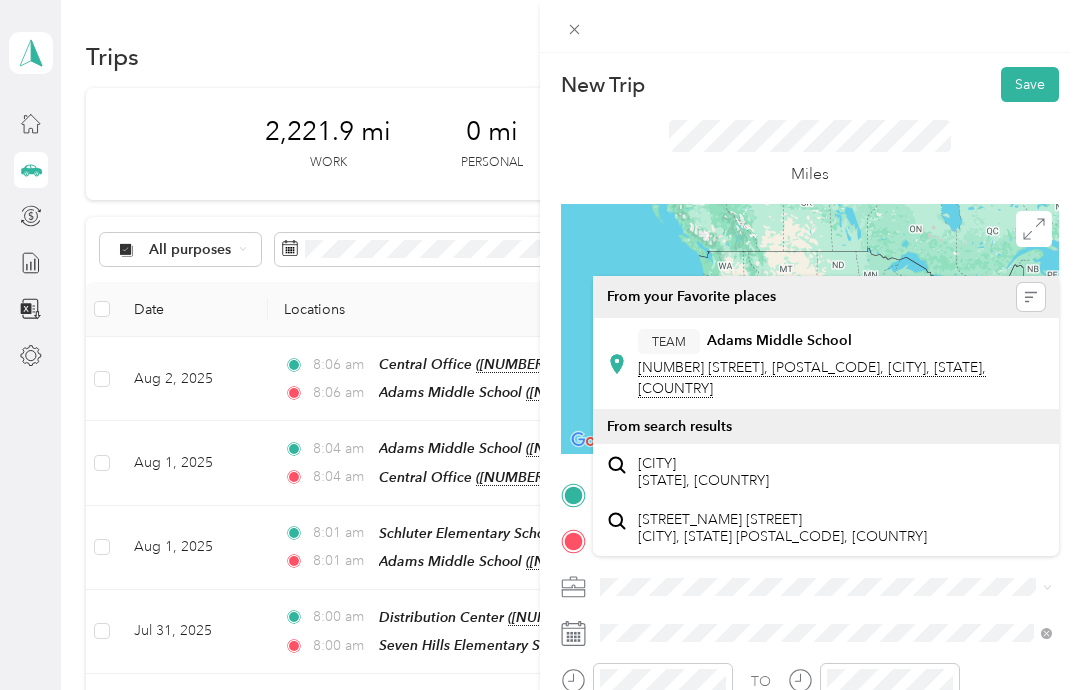 click on "Adams Middle School" at bounding box center [779, 341] 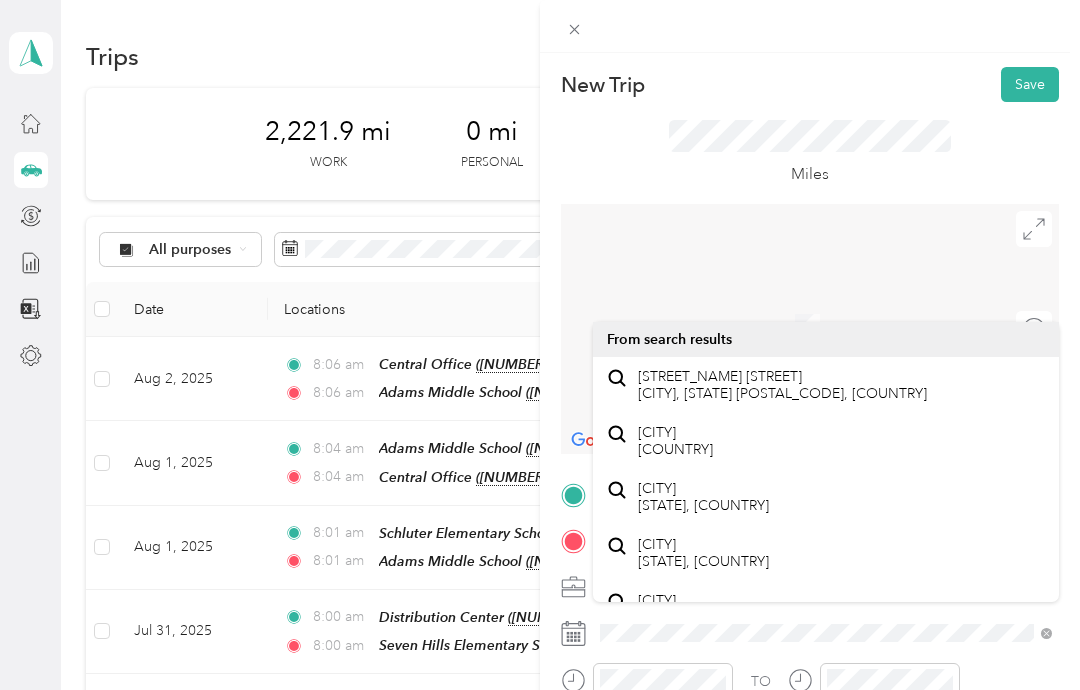 click 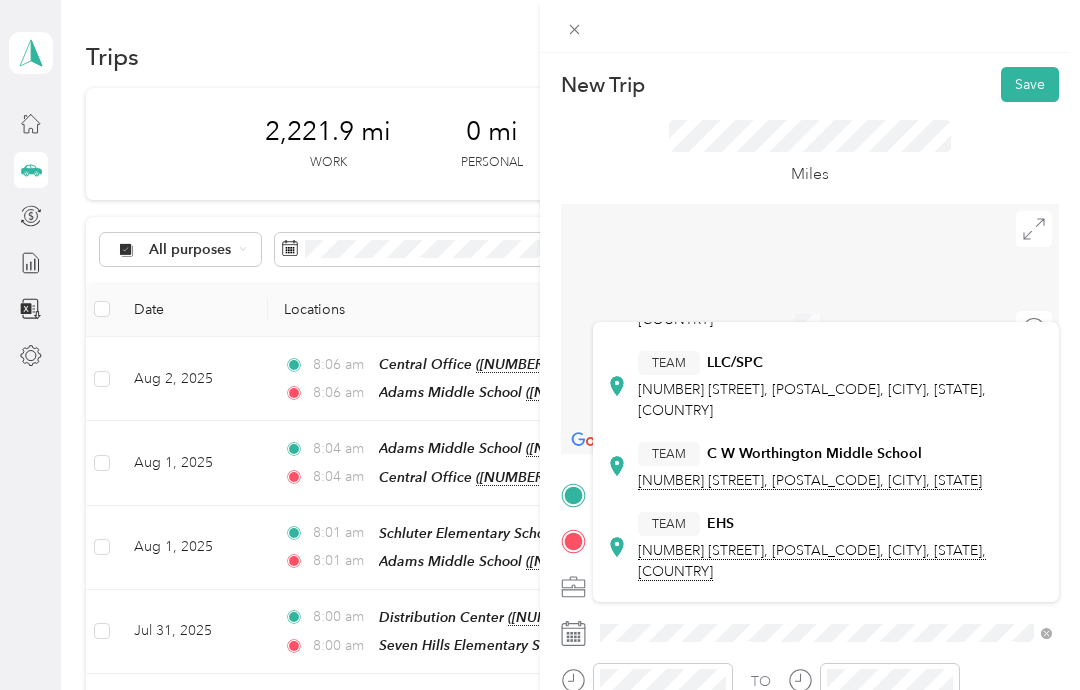 scroll, scrollTop: 478, scrollLeft: 0, axis: vertical 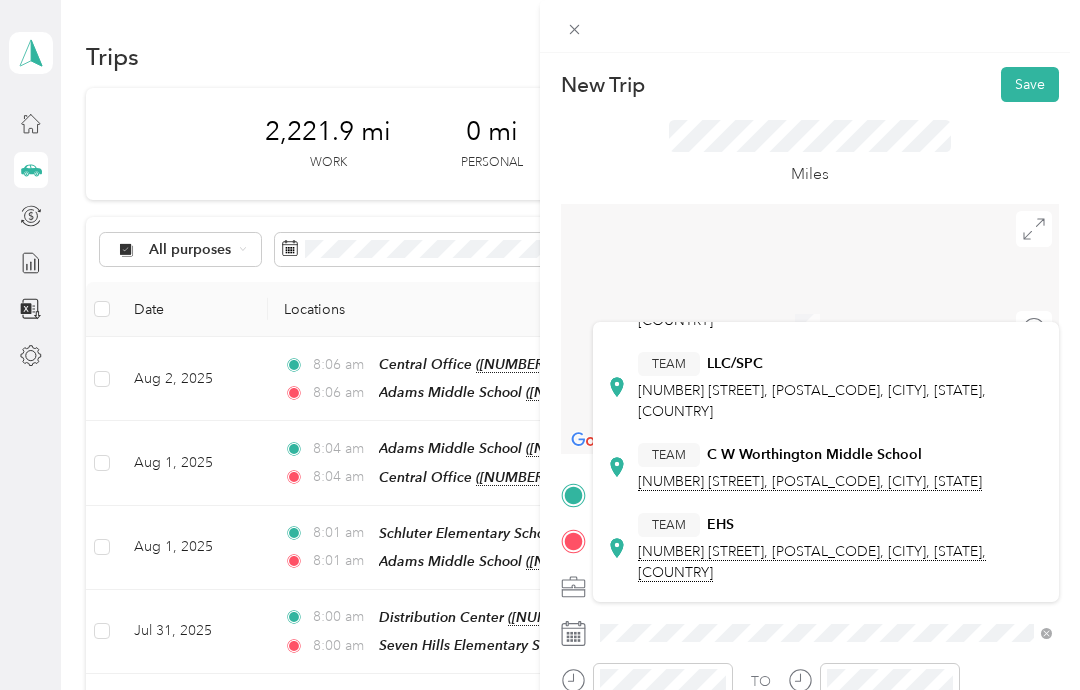 click on "TEAM EHS" at bounding box center (842, 525) 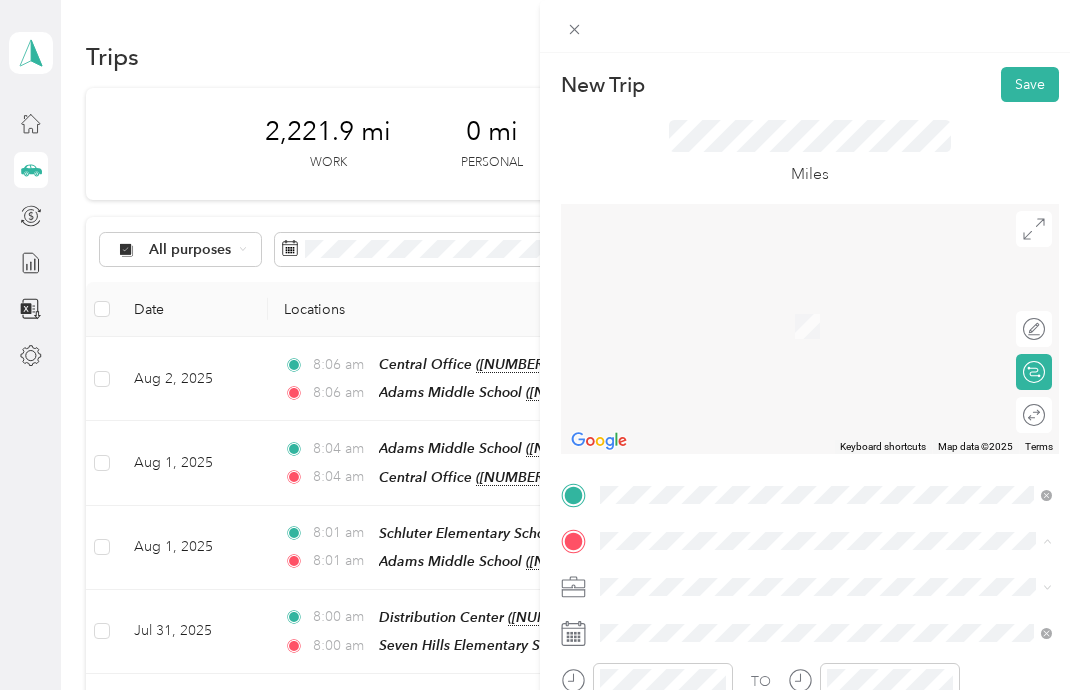 scroll, scrollTop: 30, scrollLeft: 0, axis: vertical 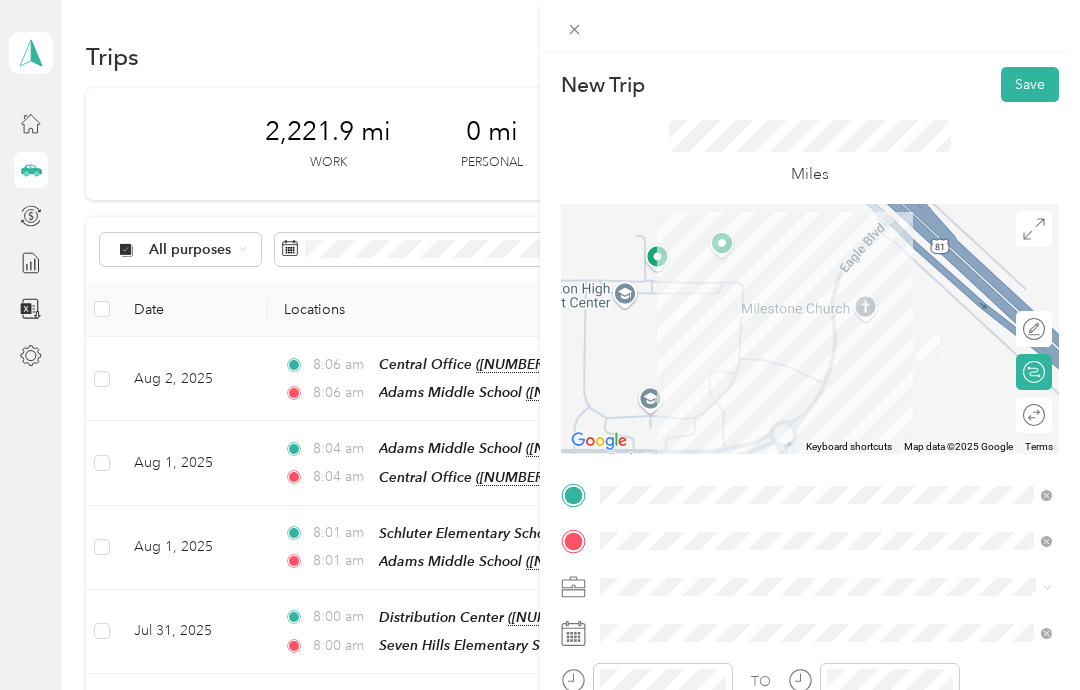 click on "Save" at bounding box center [1030, 84] 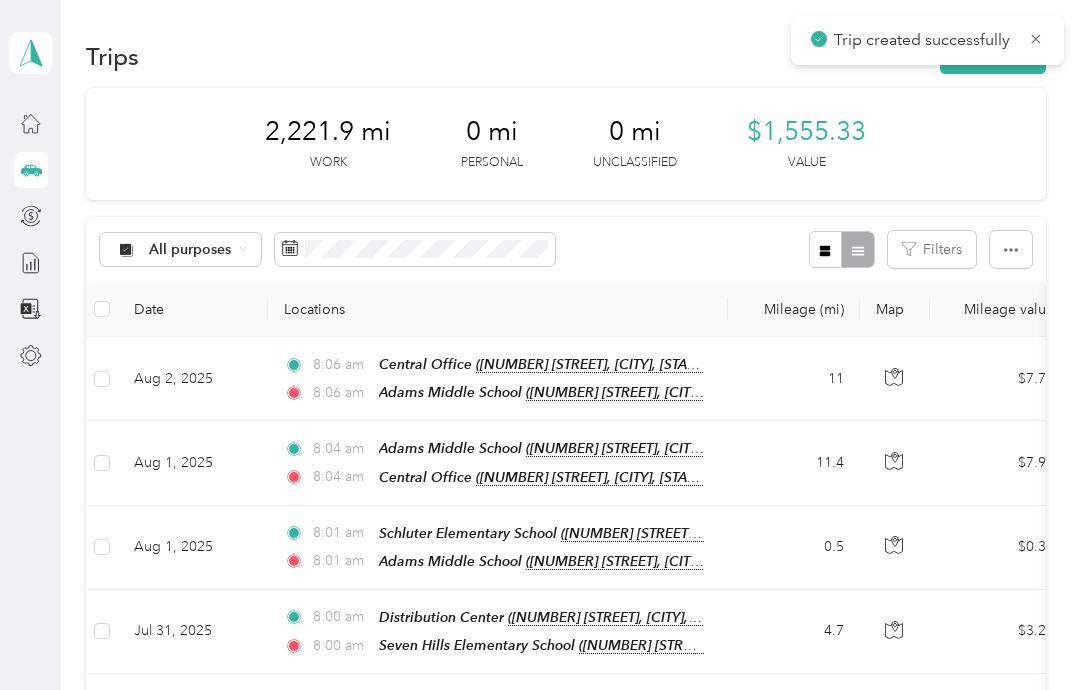 click 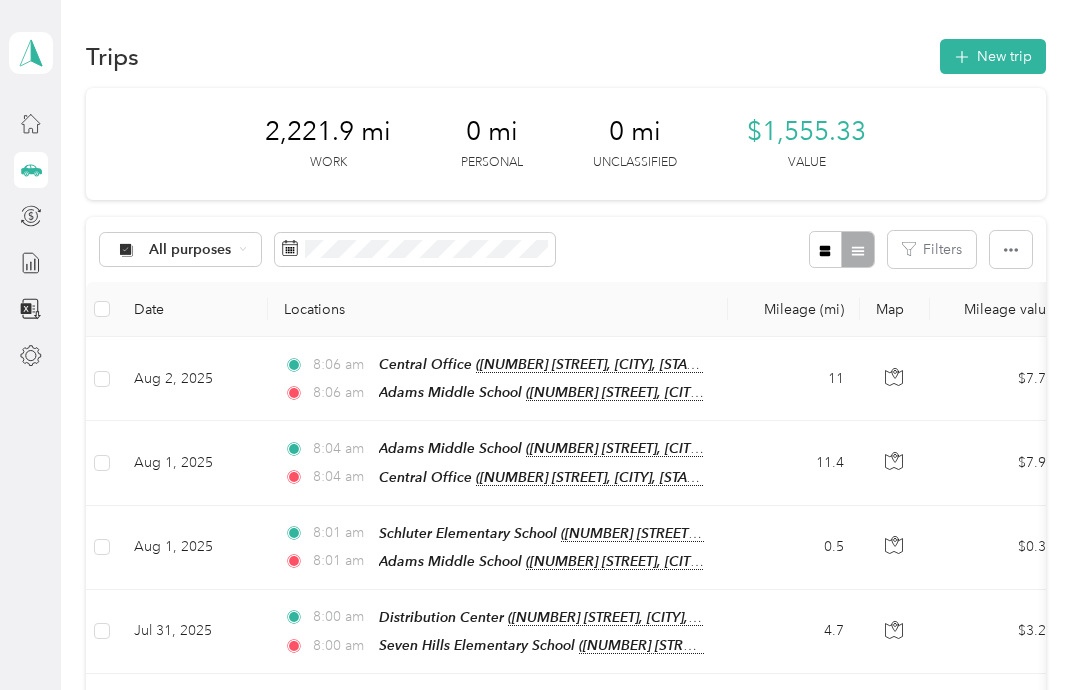 click on "New trip" at bounding box center [993, 56] 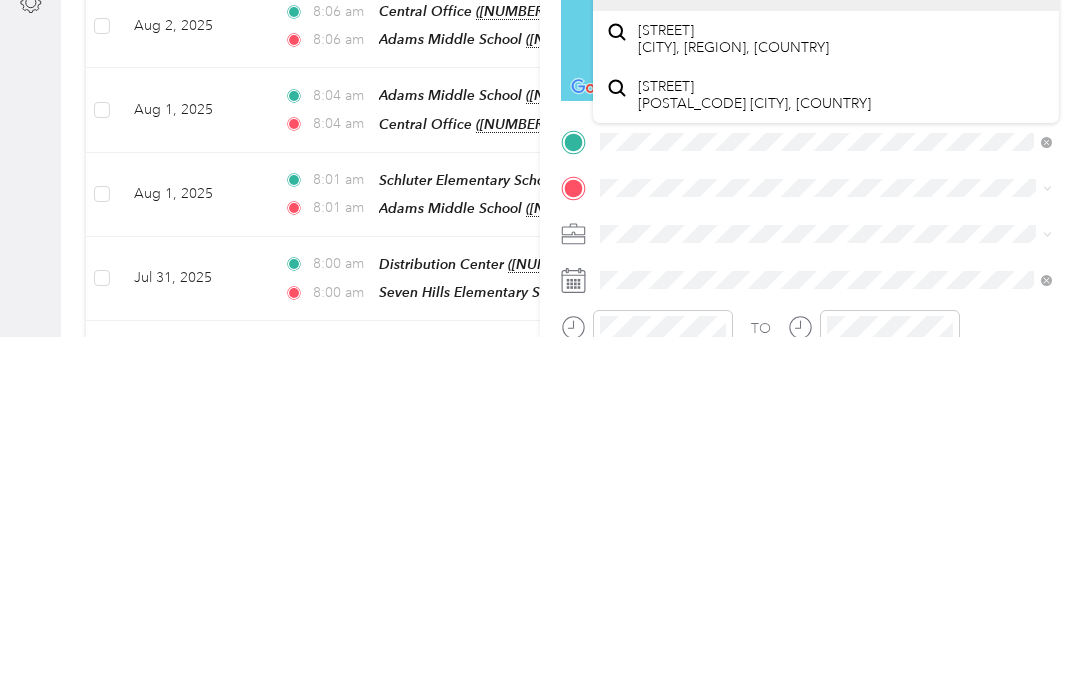 scroll, scrollTop: 80, scrollLeft: 0, axis: vertical 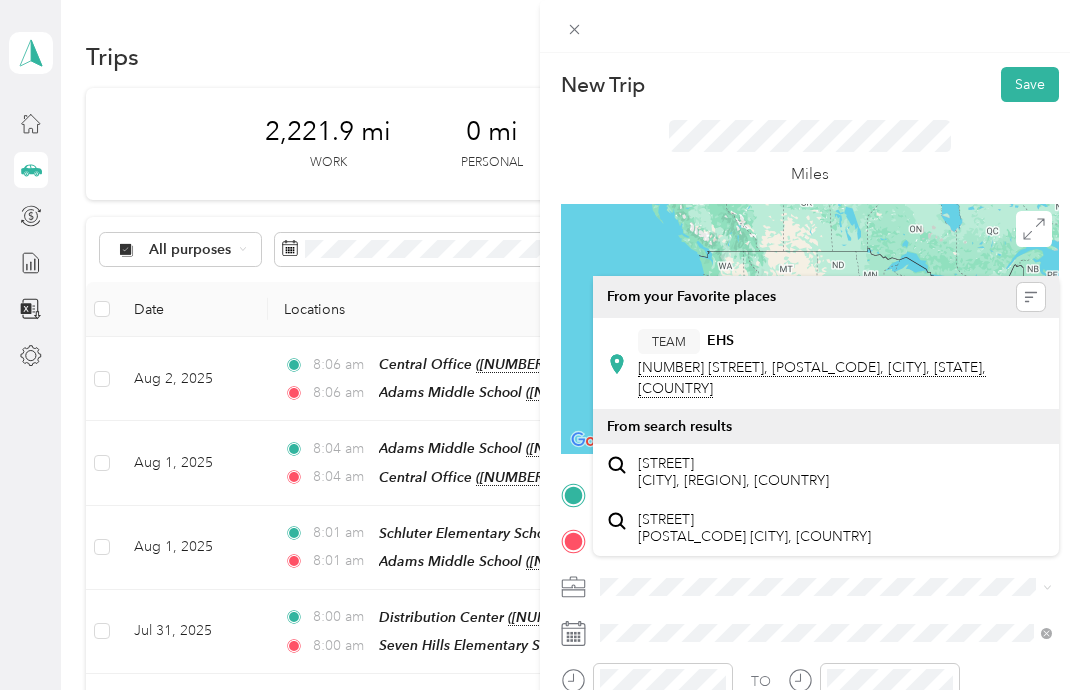 click on "EHS" at bounding box center [720, 341] 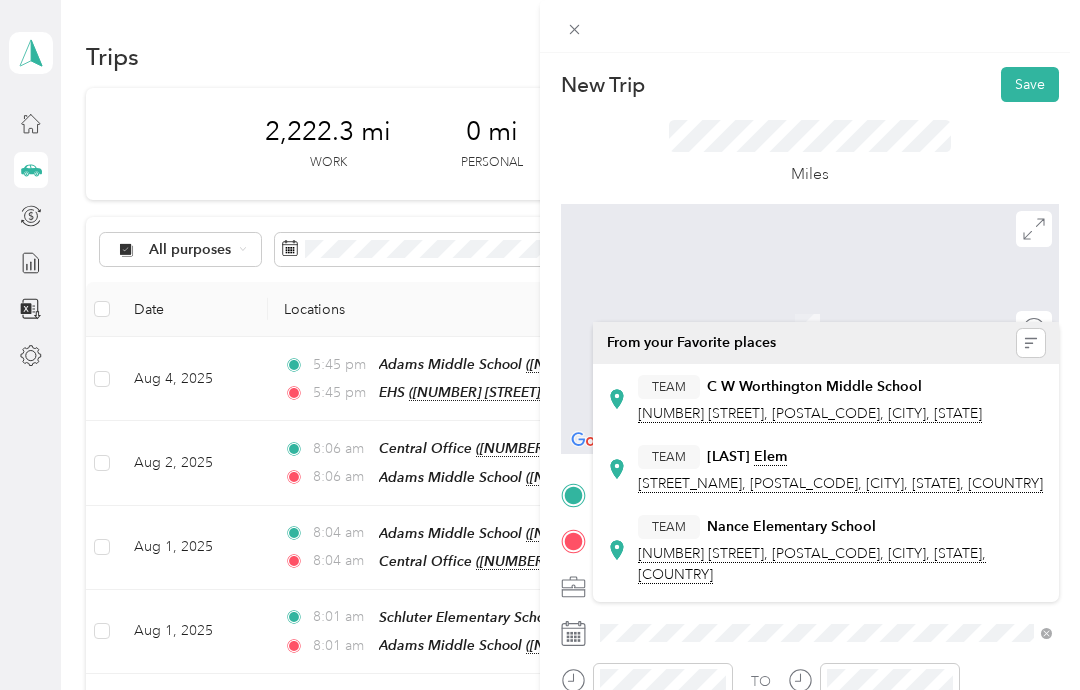 click on "TEAM [SCHOOL_NAME]" at bounding box center [810, 387] 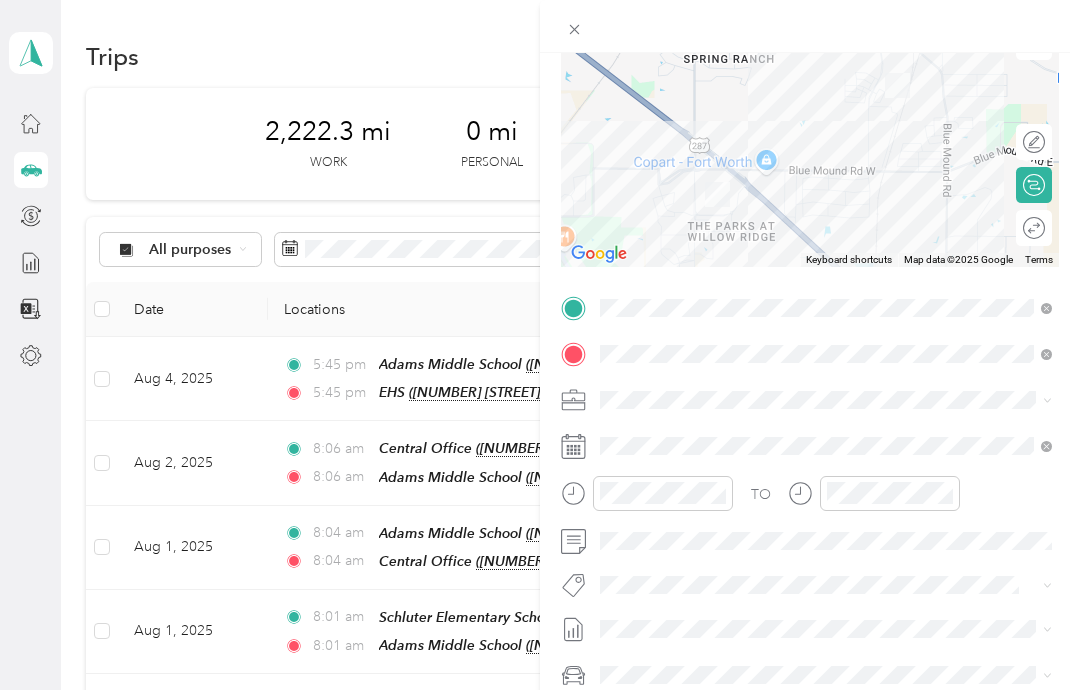 scroll, scrollTop: 193, scrollLeft: 0, axis: vertical 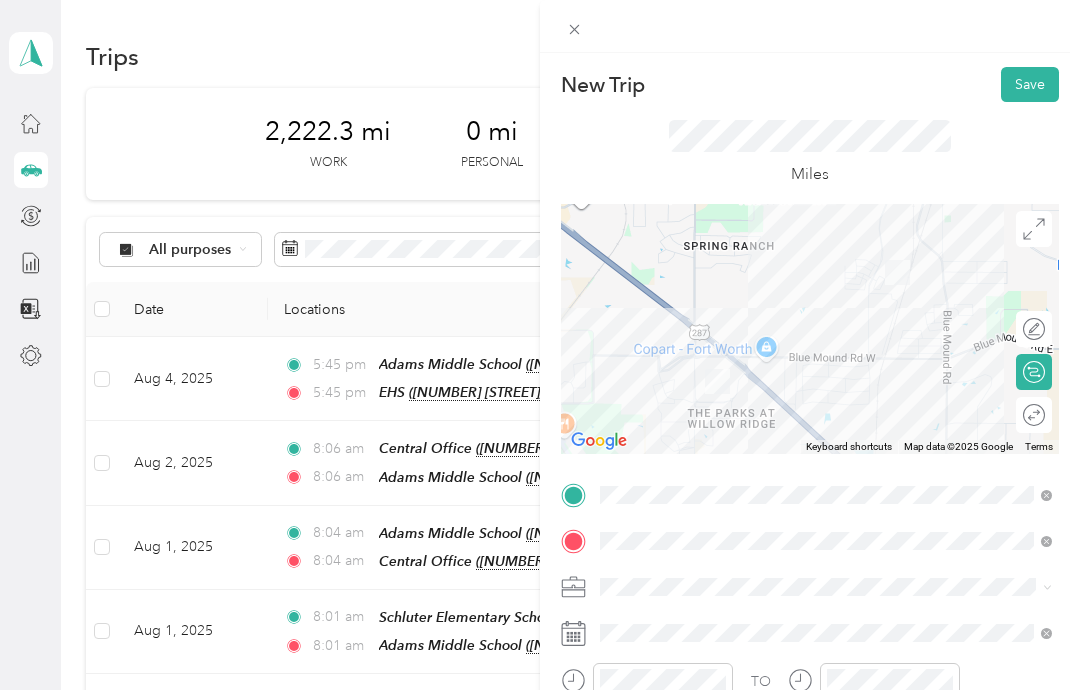 click on "Save" at bounding box center (1030, 84) 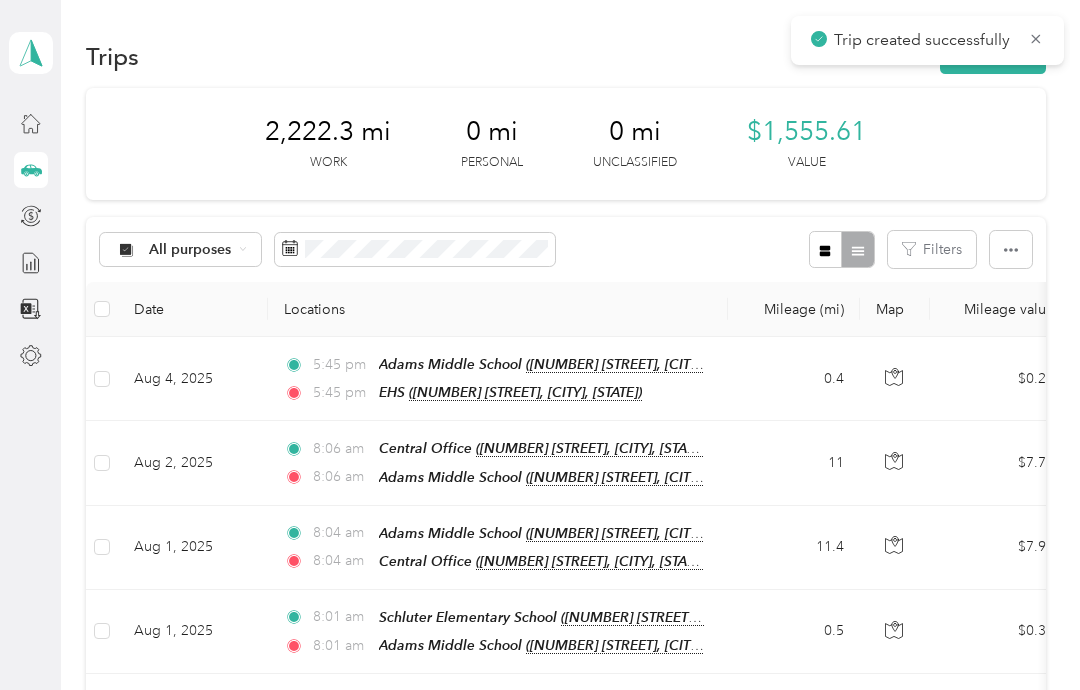 click 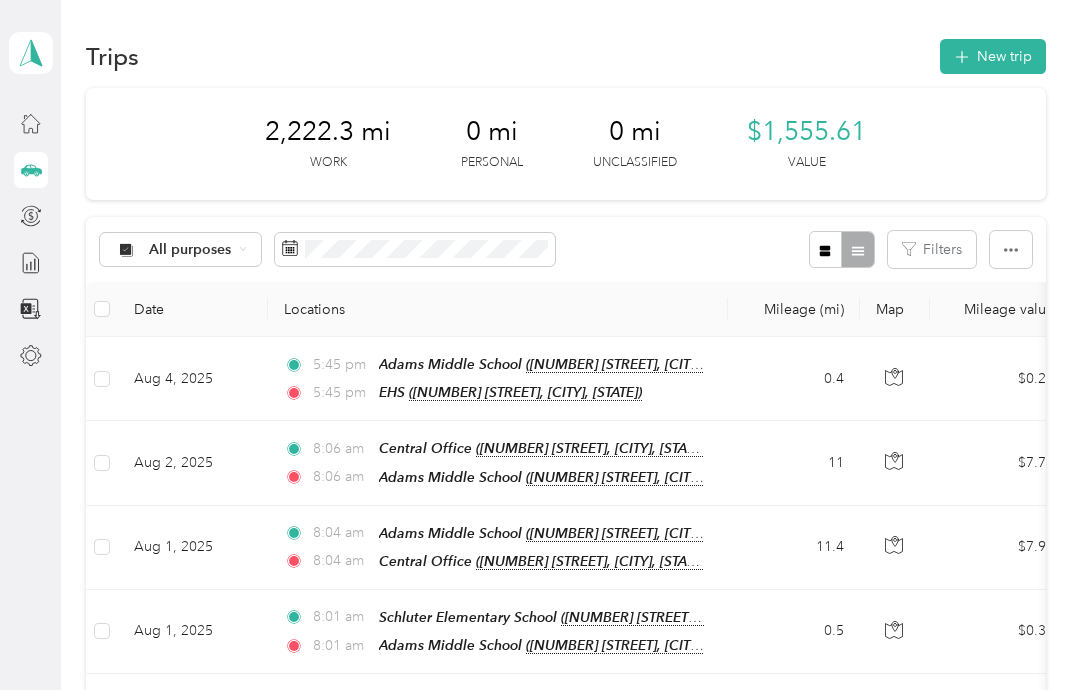 scroll, scrollTop: 0, scrollLeft: 0, axis: both 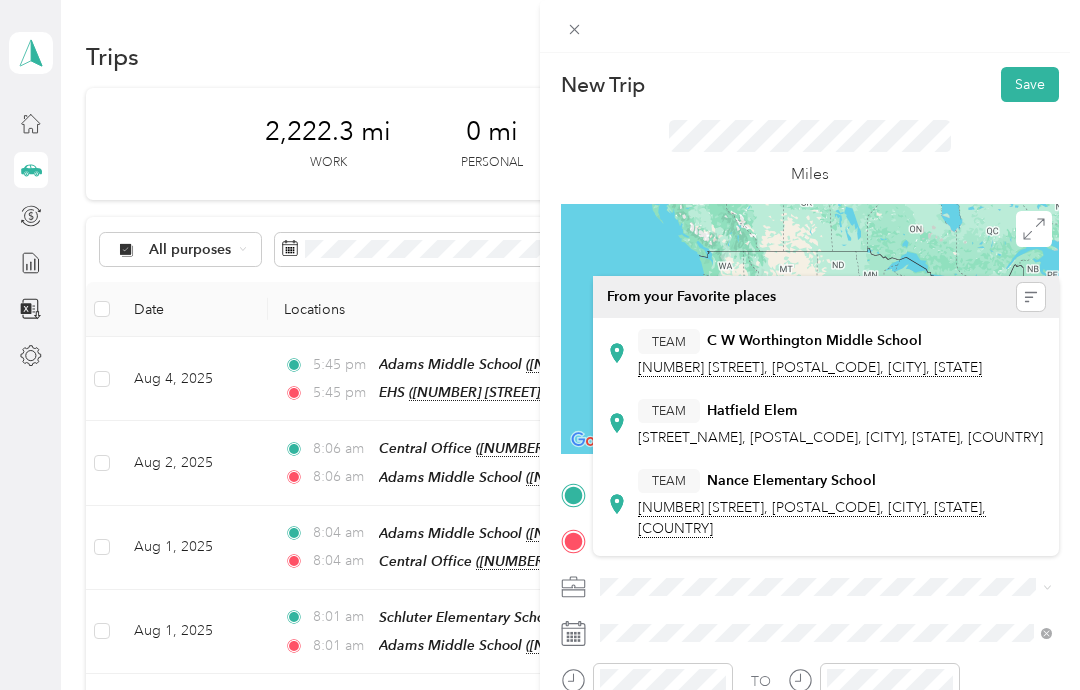 click on "C W Worthington Middle School" at bounding box center (814, 341) 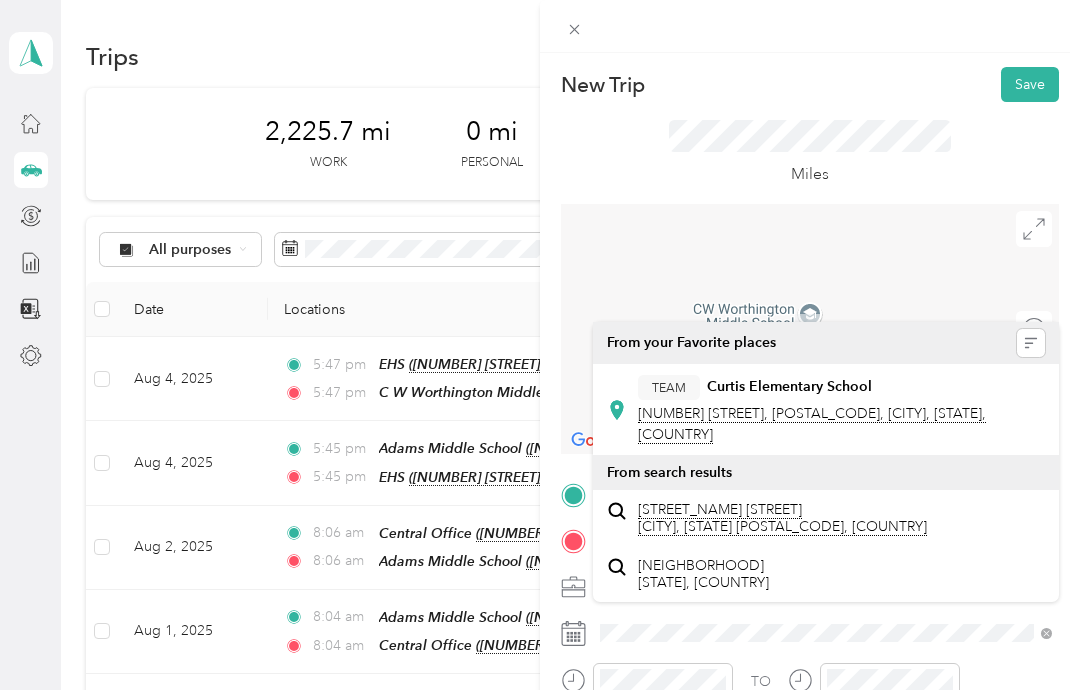 click on "Curtis Elementary School" at bounding box center (789, 387) 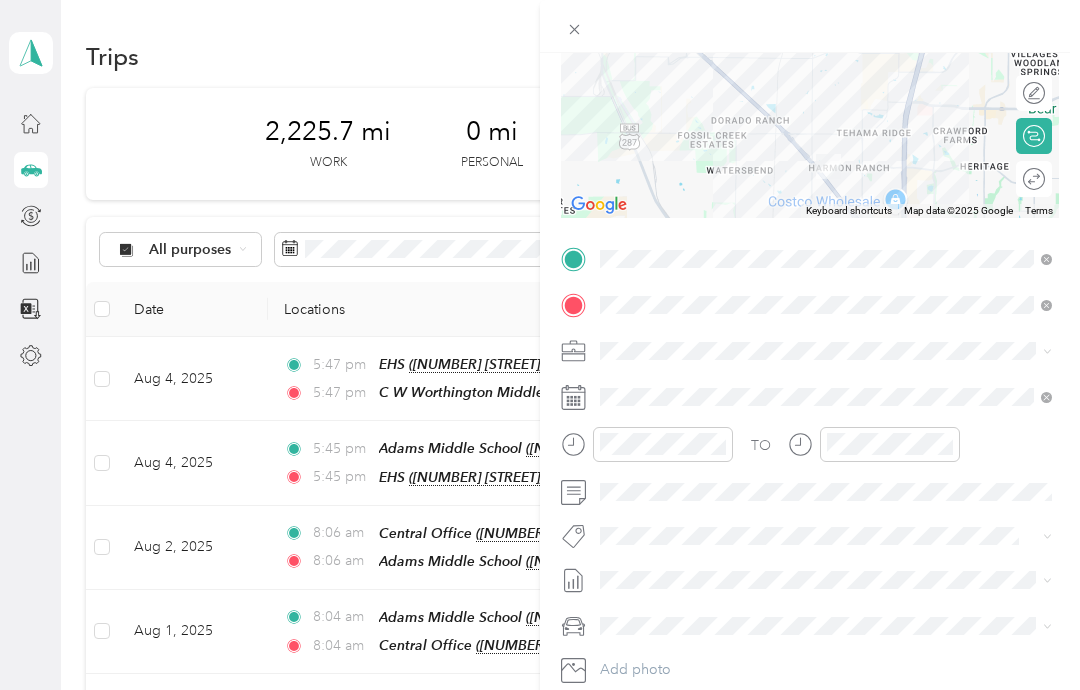 scroll, scrollTop: 249, scrollLeft: 0, axis: vertical 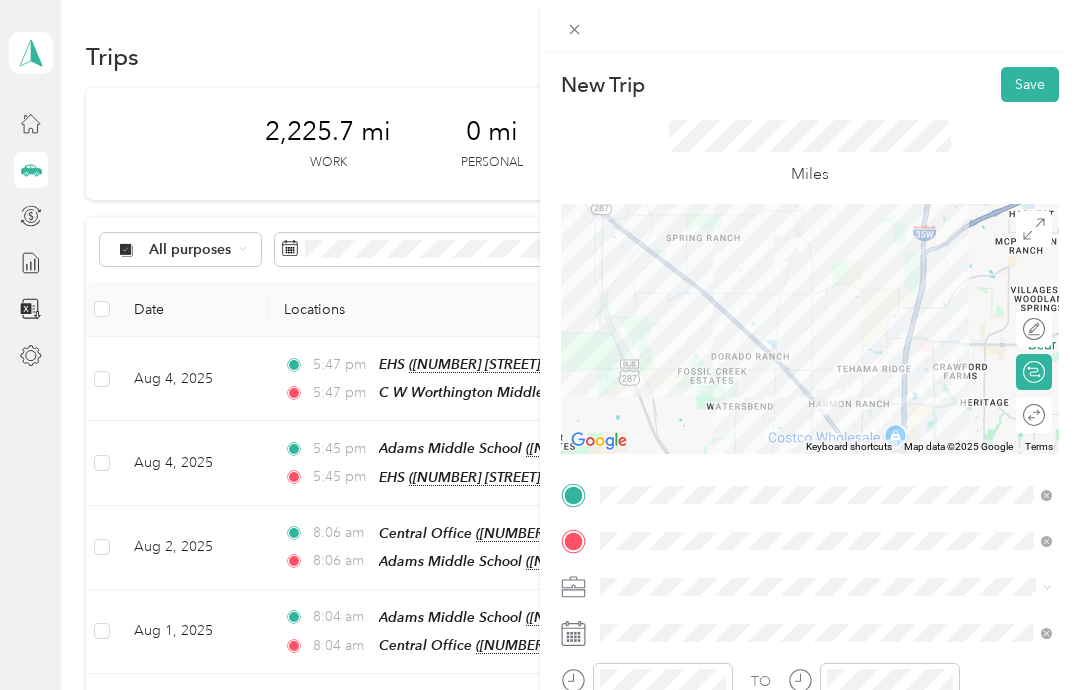 click on "Save" at bounding box center (1030, 84) 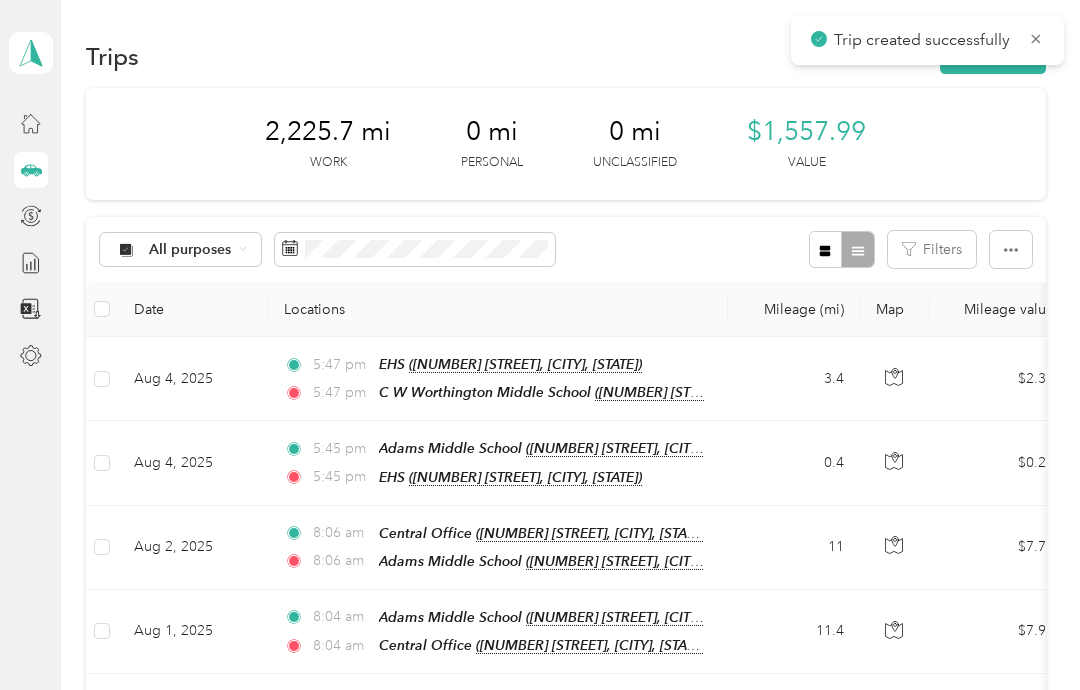 click 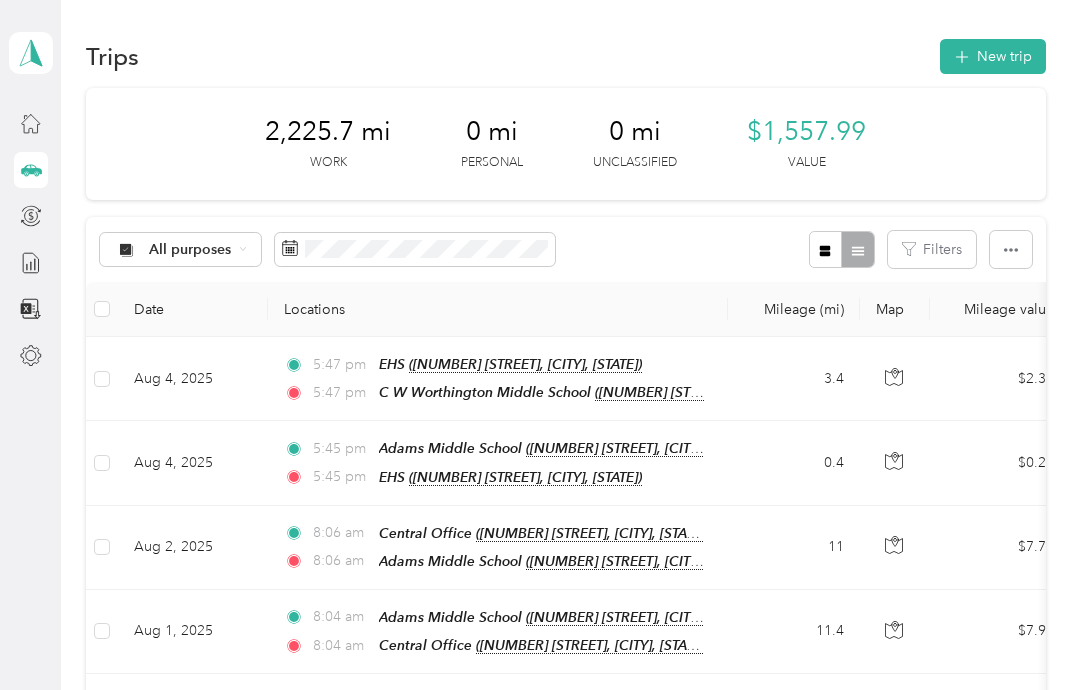 scroll, scrollTop: 0, scrollLeft: 0, axis: both 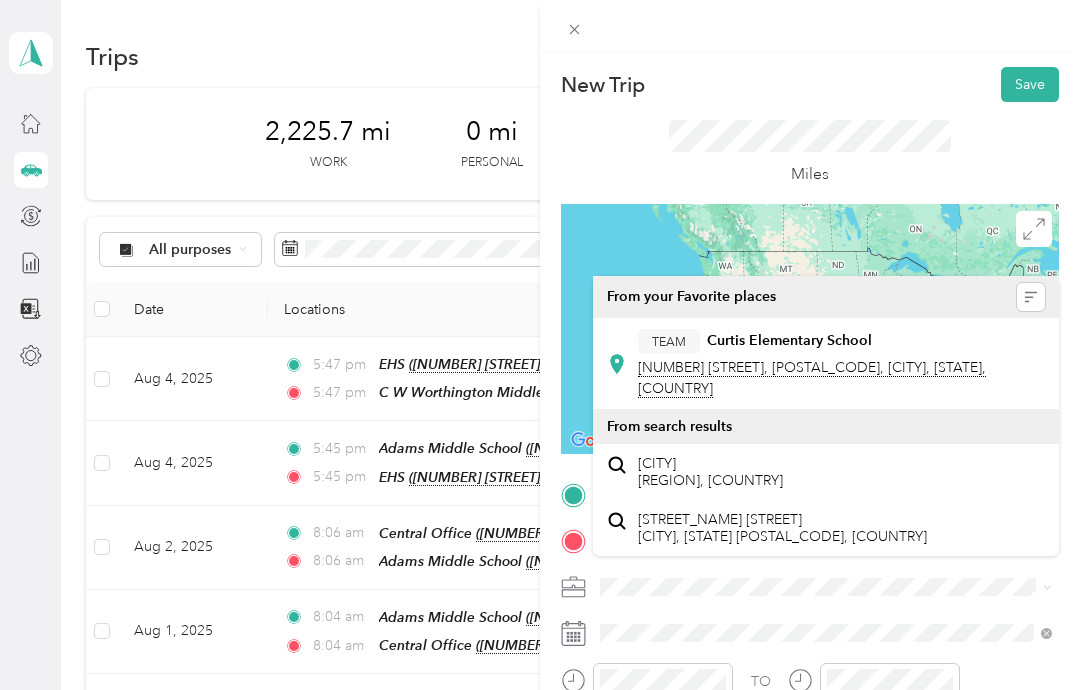 click on "TEAM [SCHOOL_NAME]" at bounding box center [842, 341] 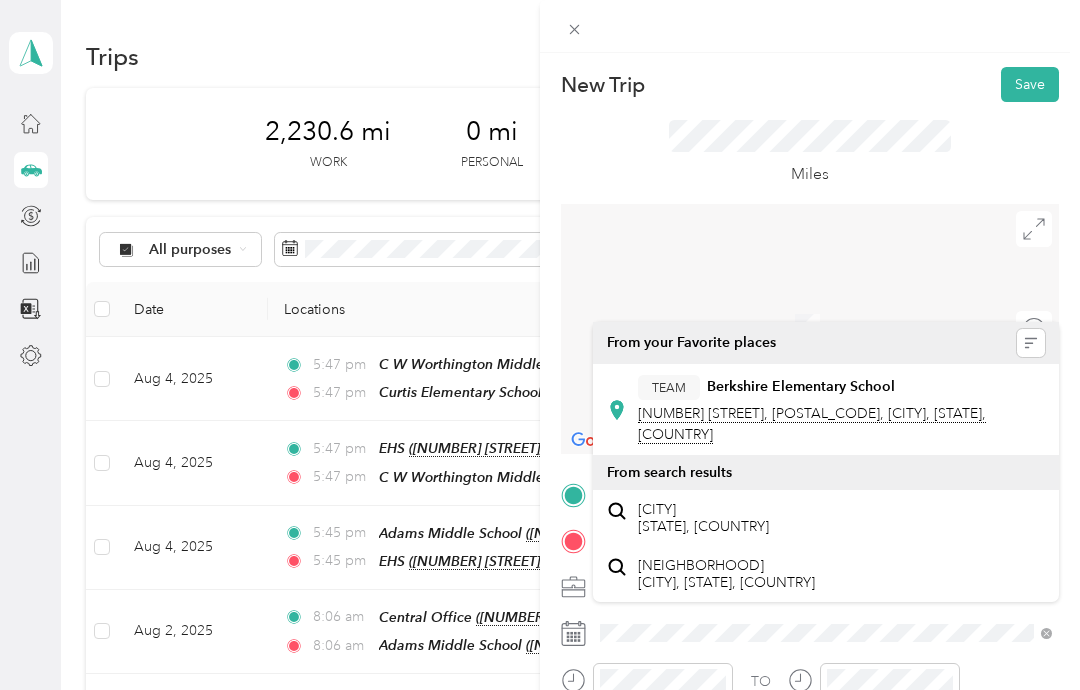 click on "TEAM [SCHOOL_NAME] [NUMBER] [STREET], [POSTAL_CODE], [CITY], [STATE], [COUNTRY]" at bounding box center [842, 410] 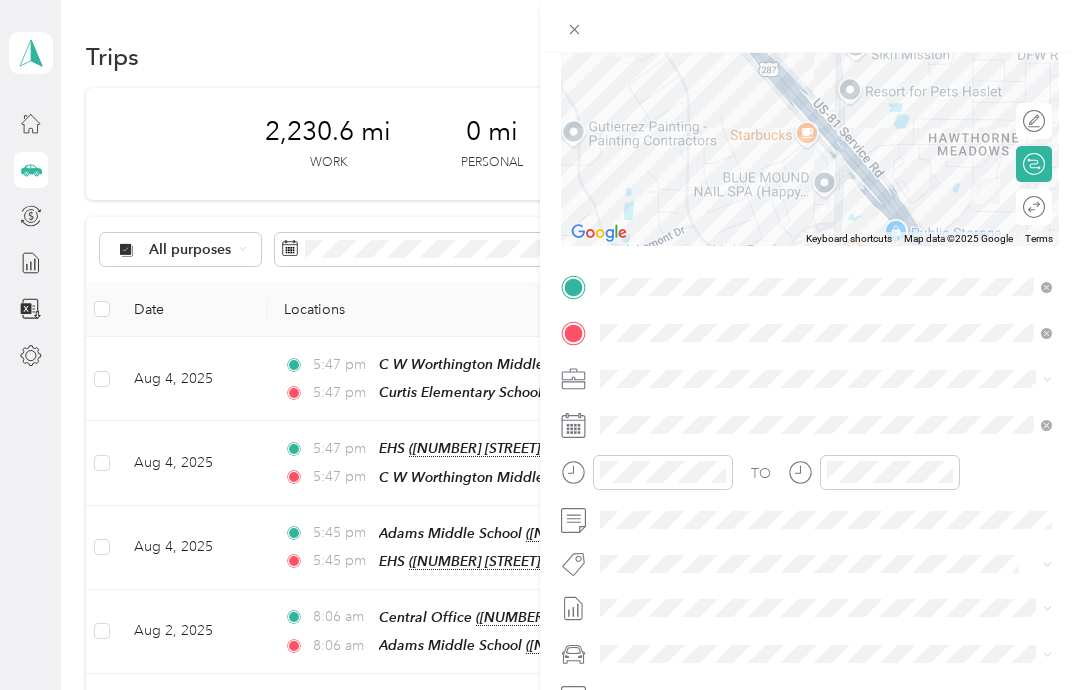 scroll, scrollTop: 222, scrollLeft: 0, axis: vertical 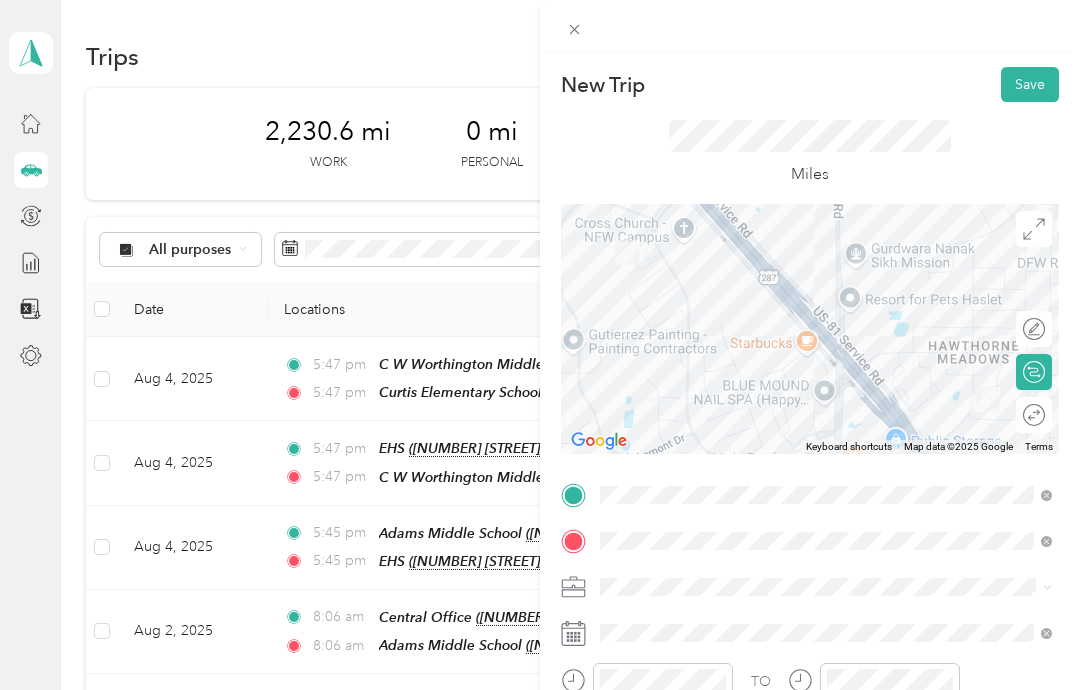 click on "Save" at bounding box center [1030, 84] 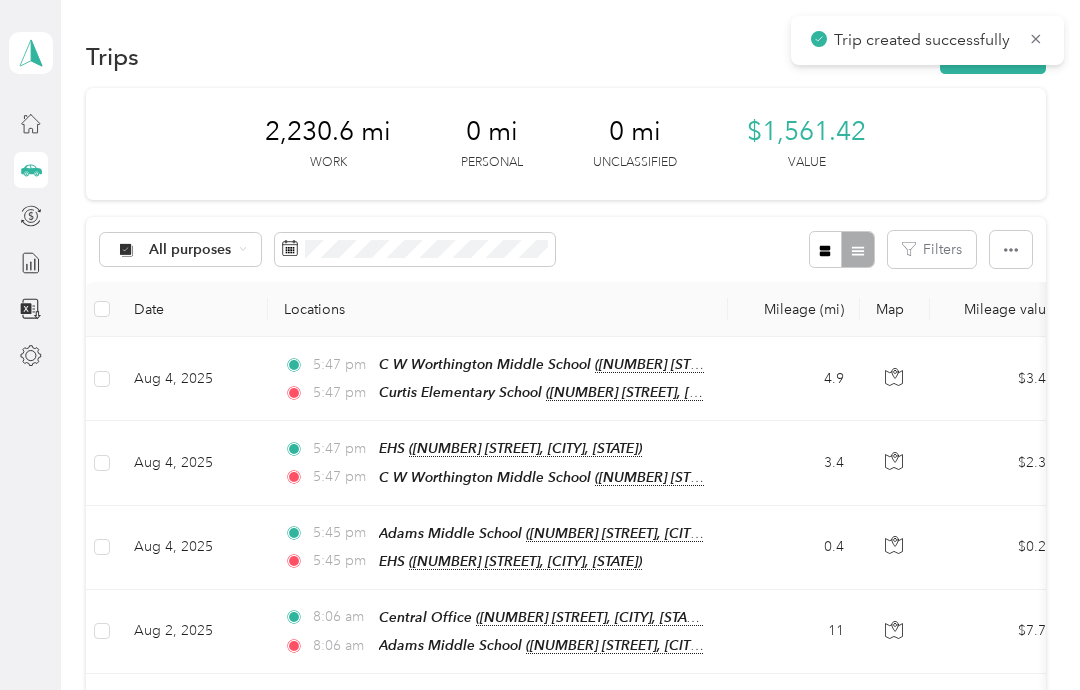click 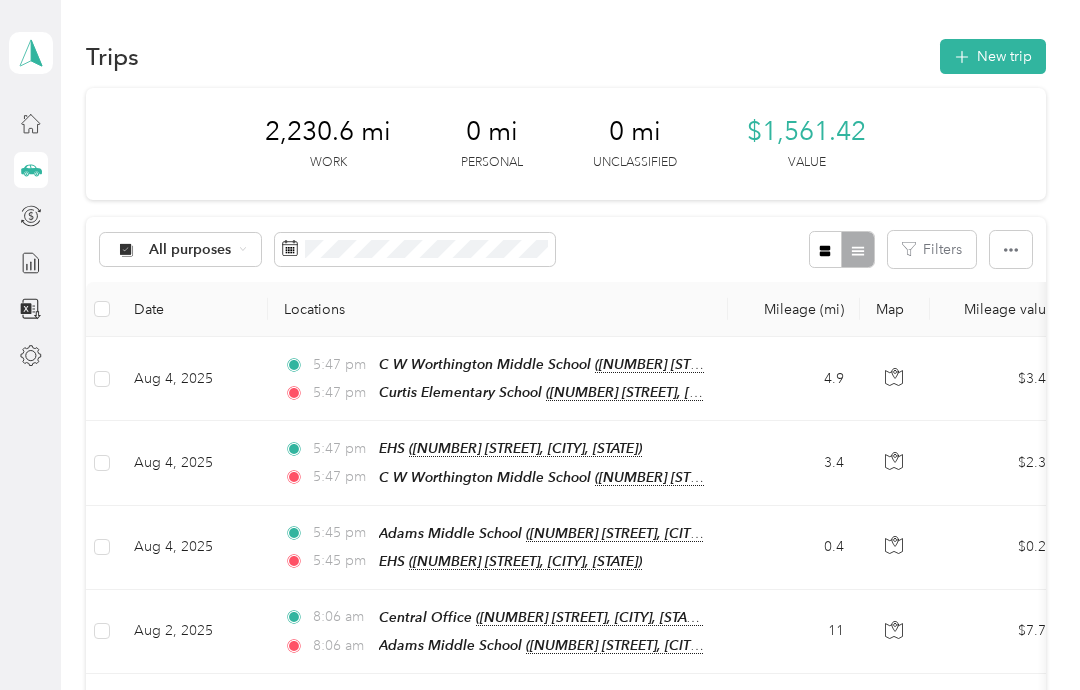 scroll, scrollTop: 0, scrollLeft: 0, axis: both 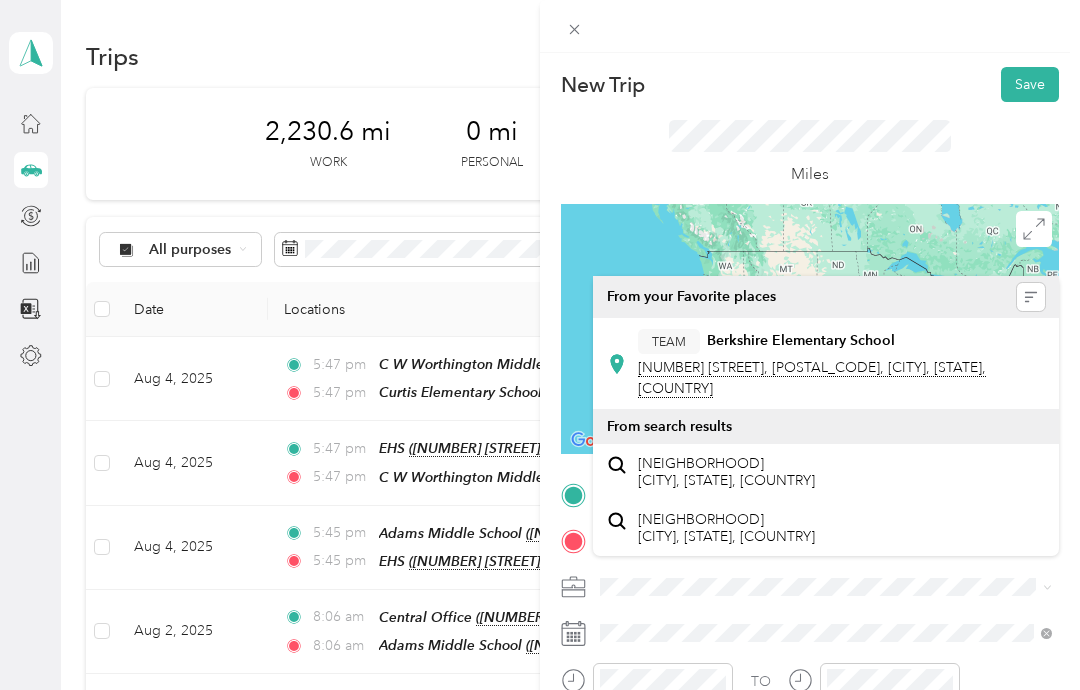 click on "TEAM [SCHOOL_NAME]" at bounding box center (842, 341) 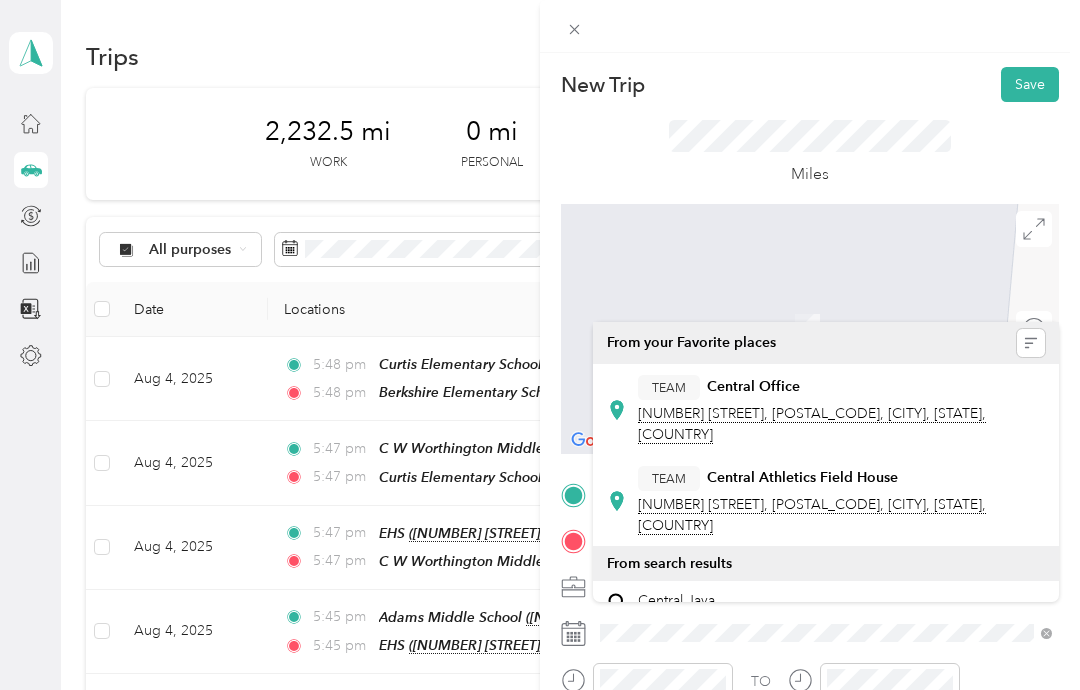click on "Central Office" at bounding box center (753, 387) 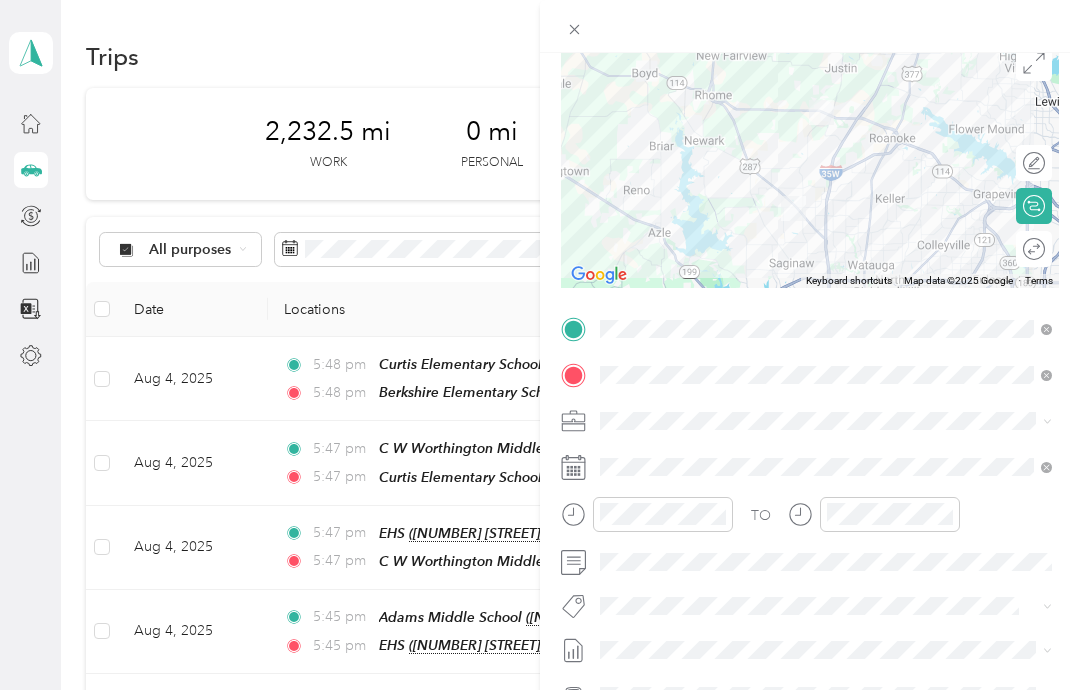 scroll, scrollTop: 180, scrollLeft: 0, axis: vertical 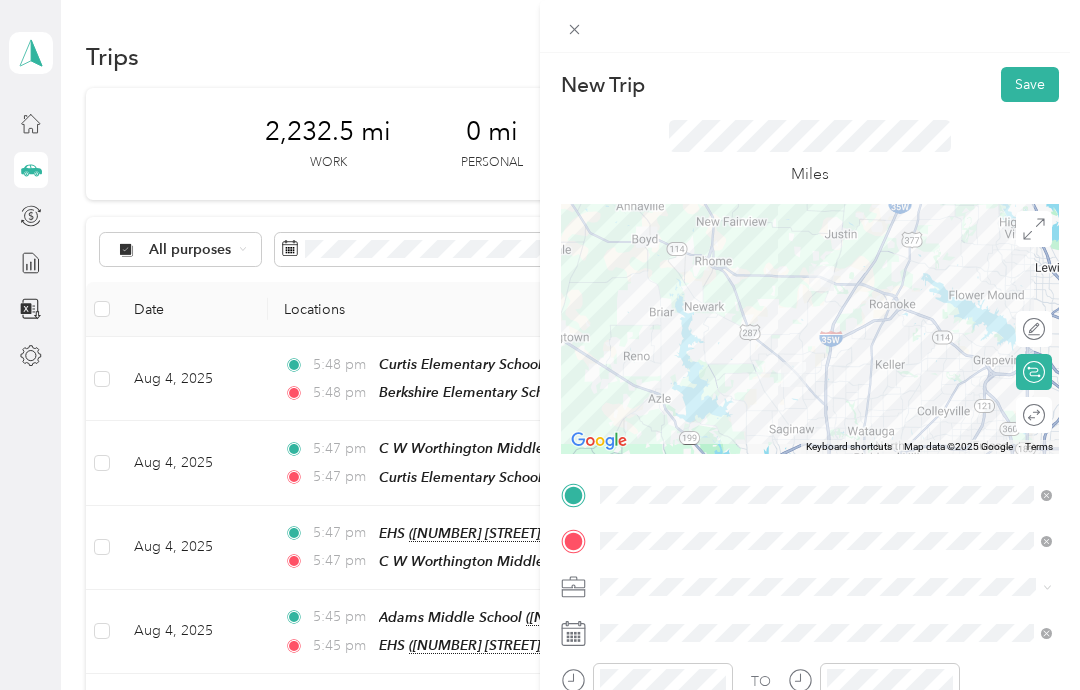 click on "Save" at bounding box center [1030, 84] 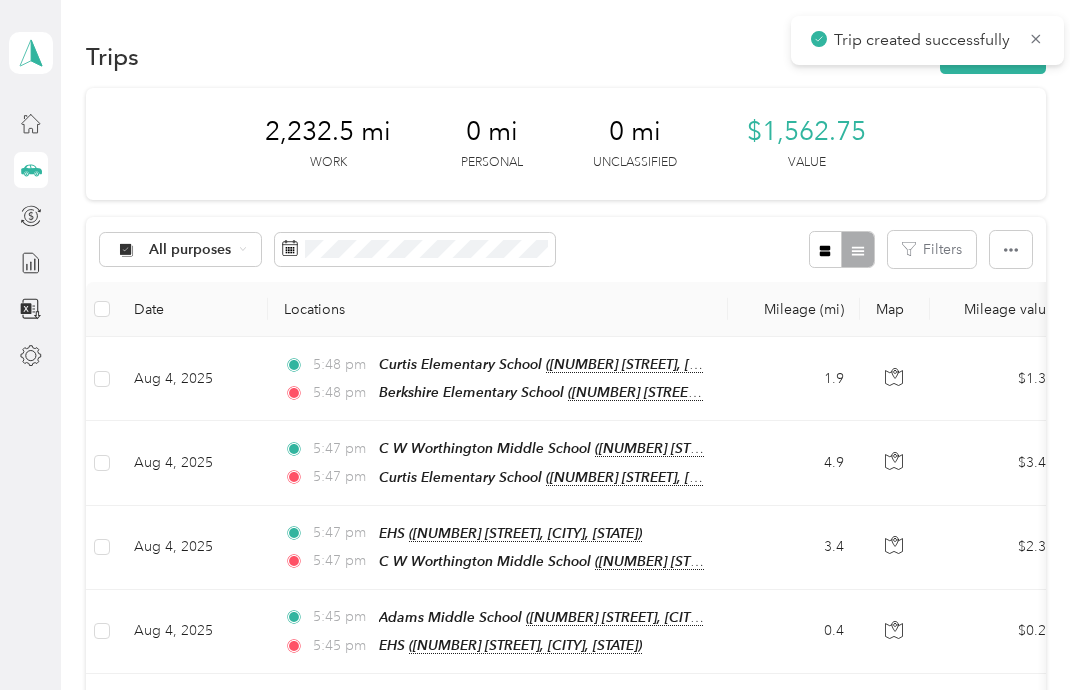 click 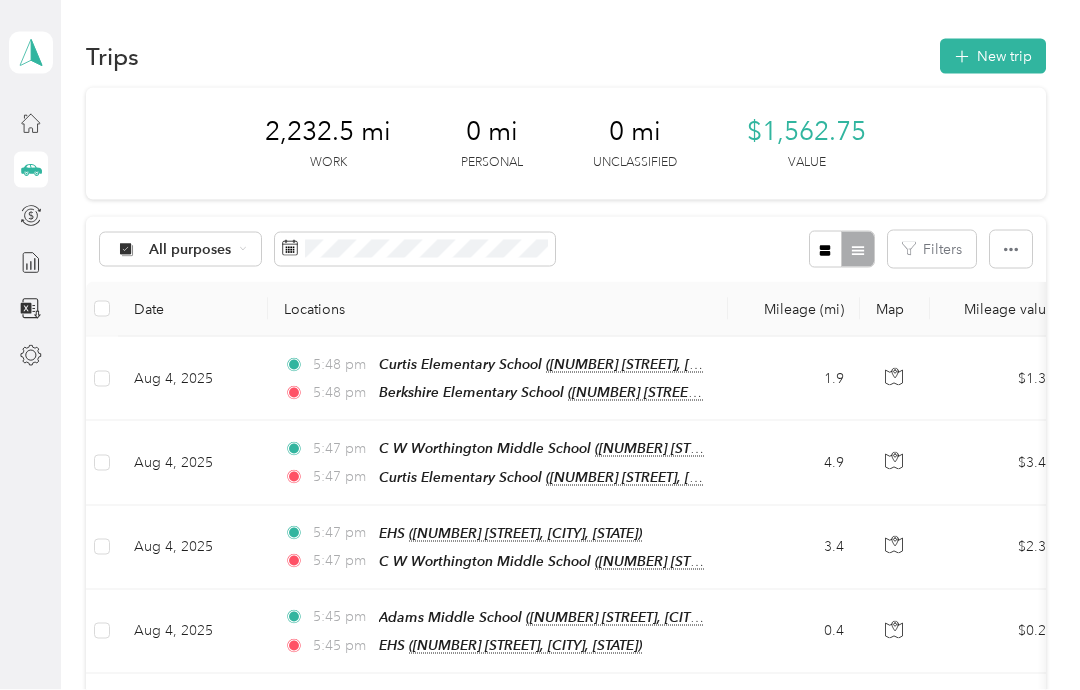 scroll, scrollTop: 0, scrollLeft: 0, axis: both 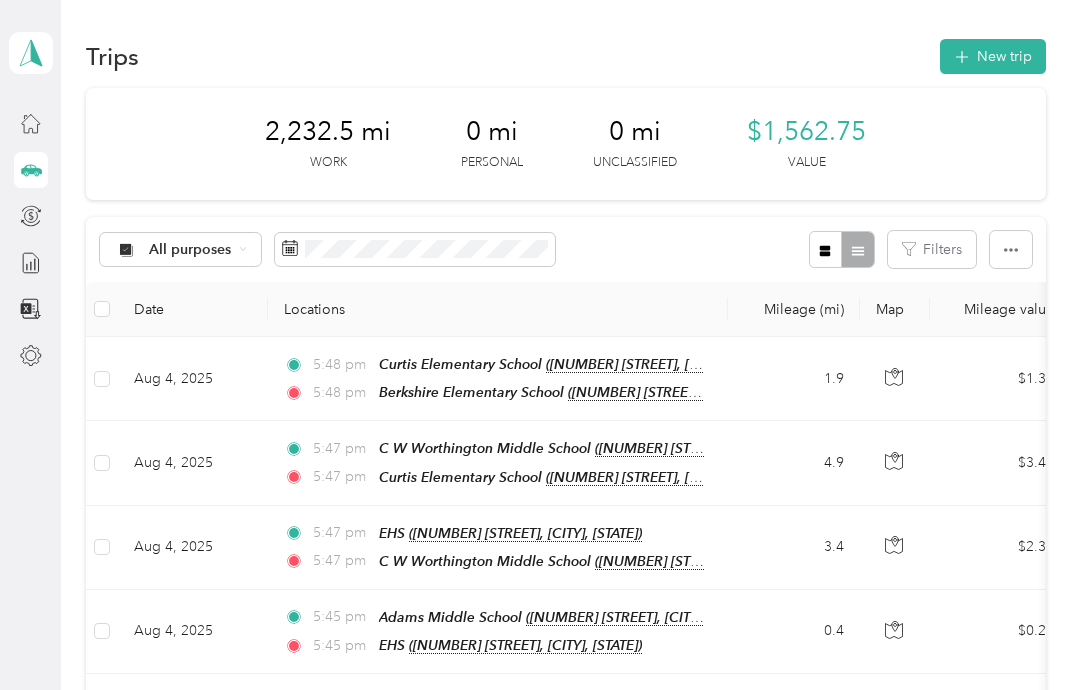 click on "New trip" at bounding box center [993, 56] 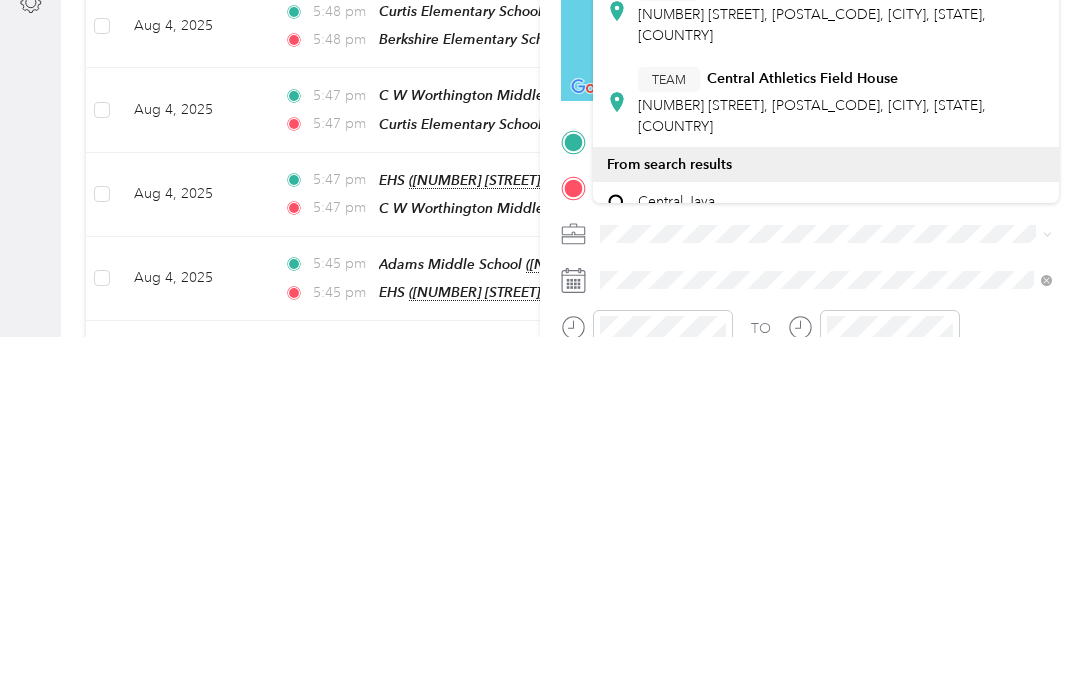 scroll, scrollTop: 80, scrollLeft: 0, axis: vertical 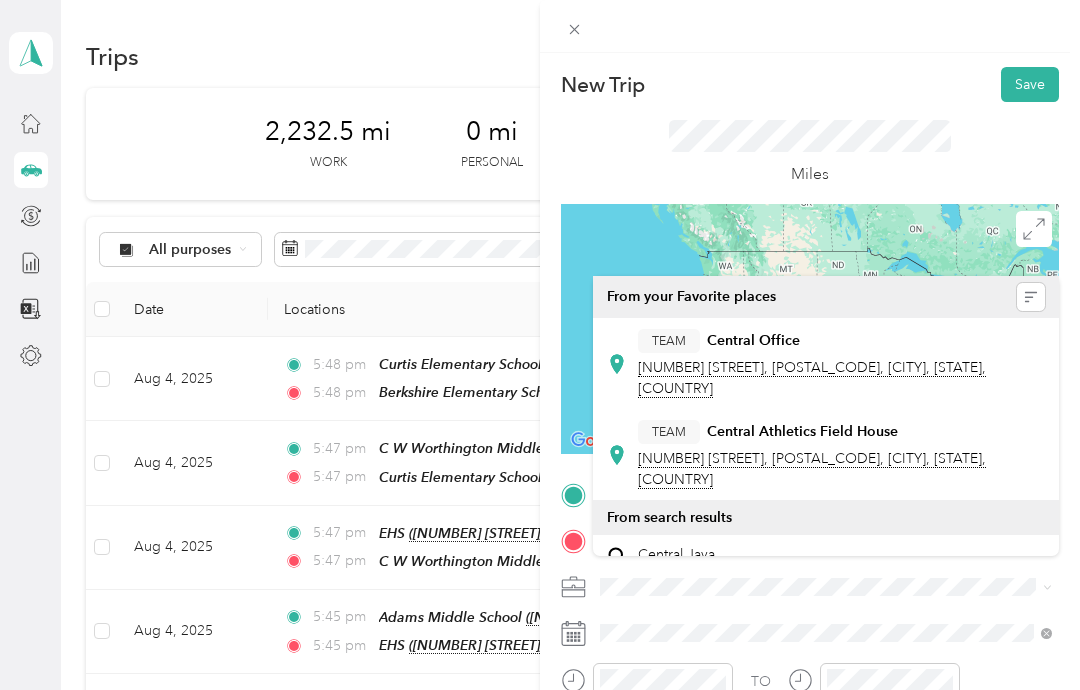 click on "Central Office" at bounding box center [753, 341] 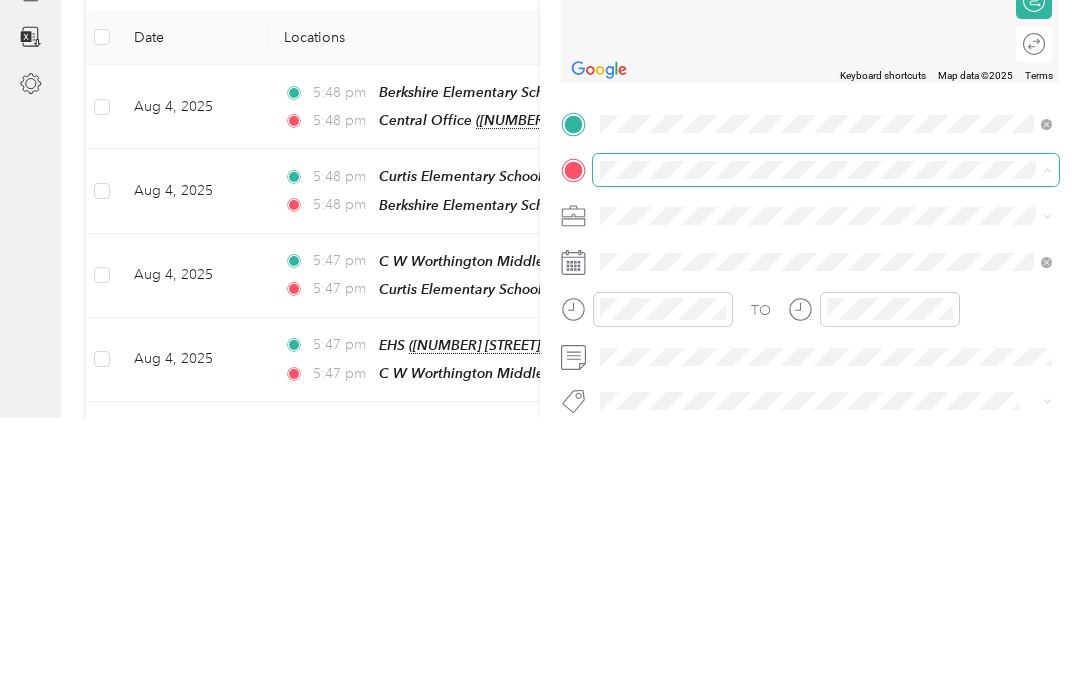 scroll, scrollTop: 97, scrollLeft: 0, axis: vertical 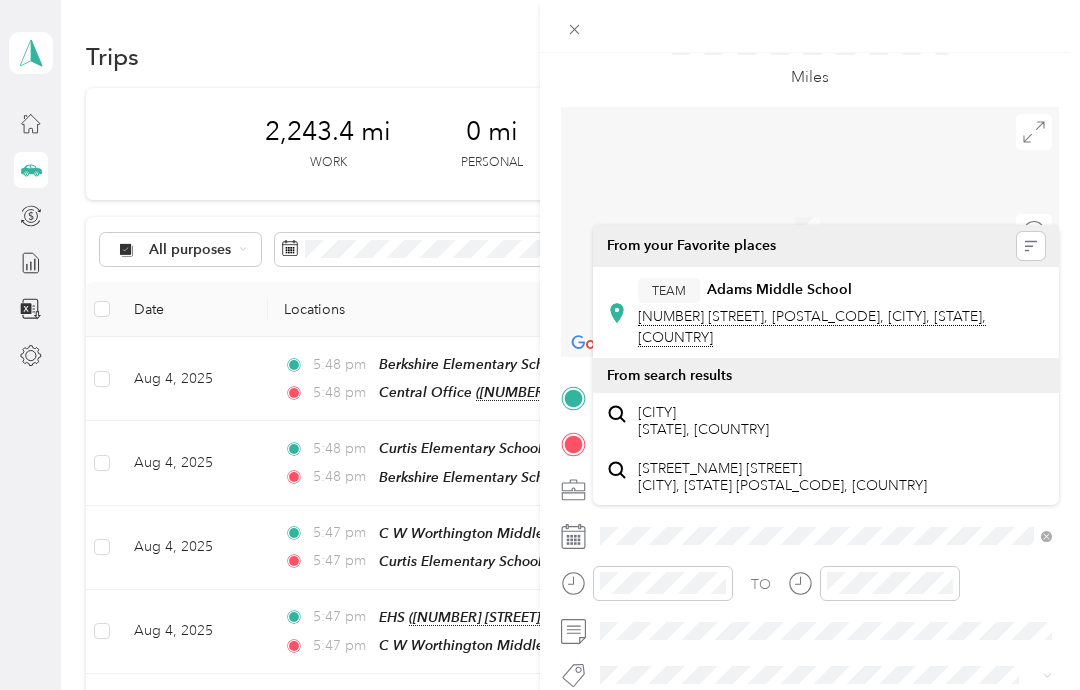 click on "Adams Middle School" at bounding box center [779, 290] 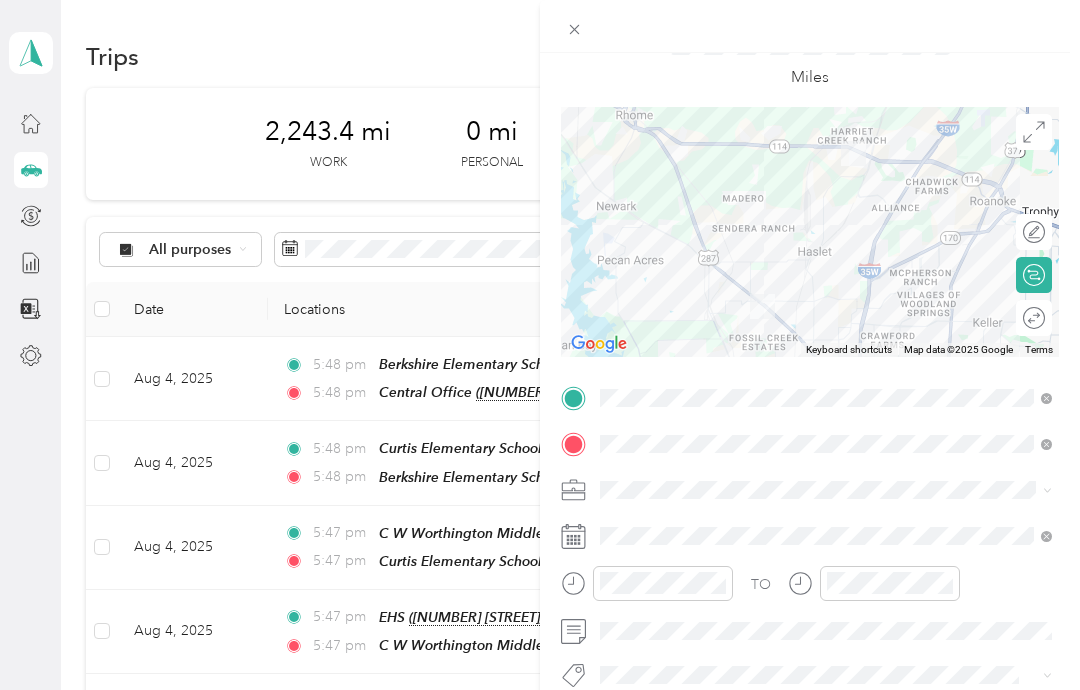 click at bounding box center (810, 232) 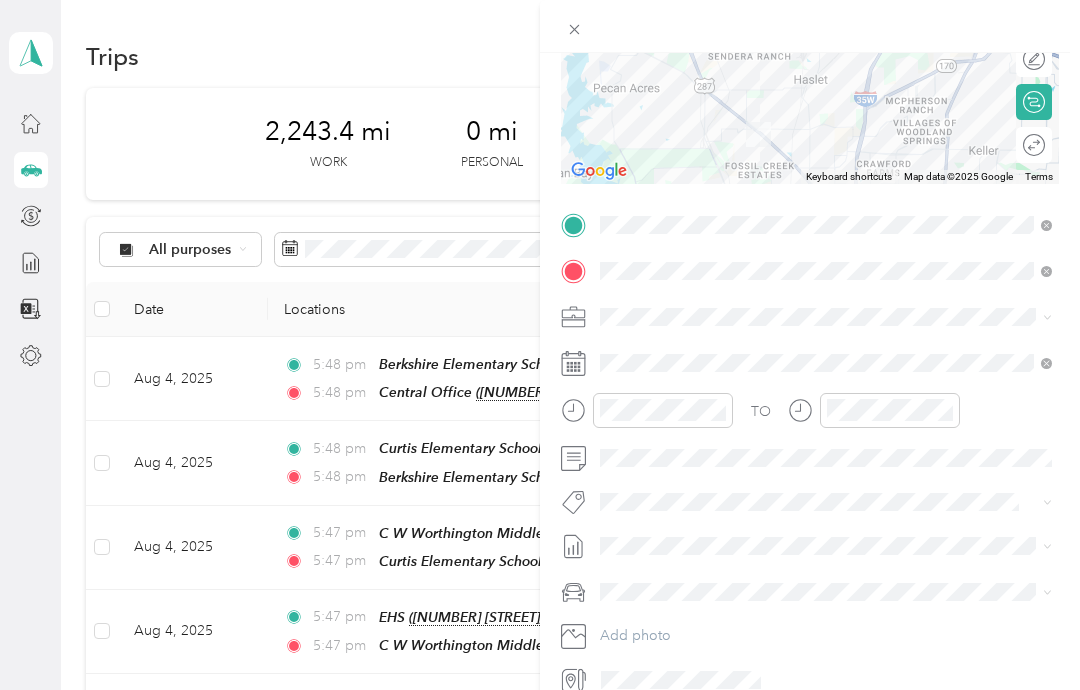 scroll, scrollTop: 270, scrollLeft: 0, axis: vertical 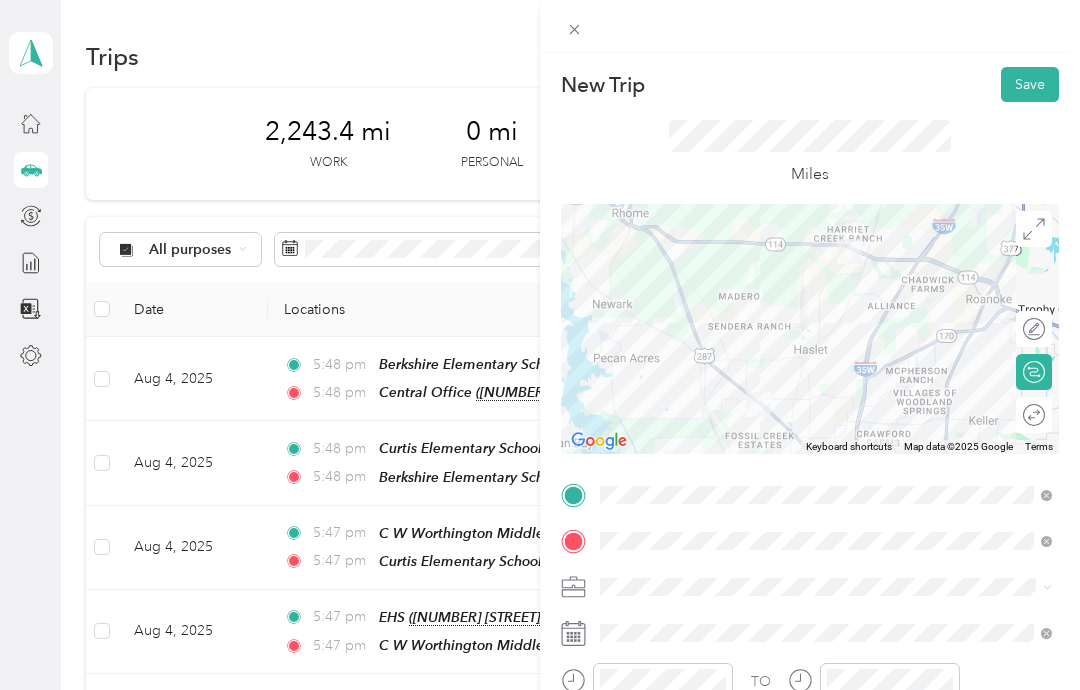 click on "Save" at bounding box center (1030, 84) 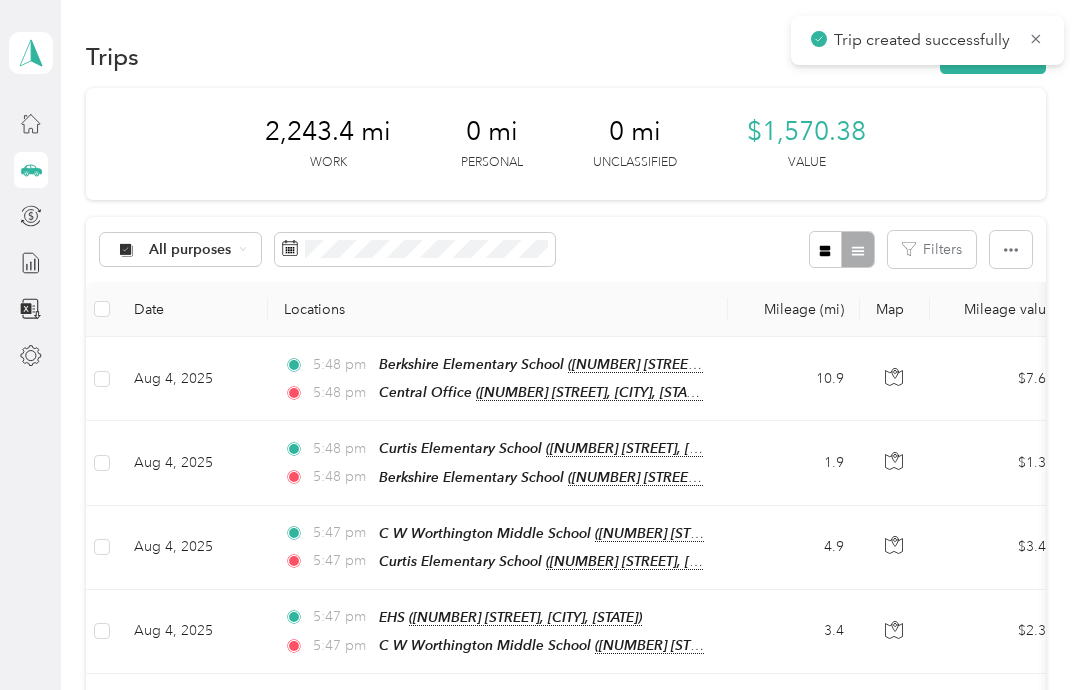 click 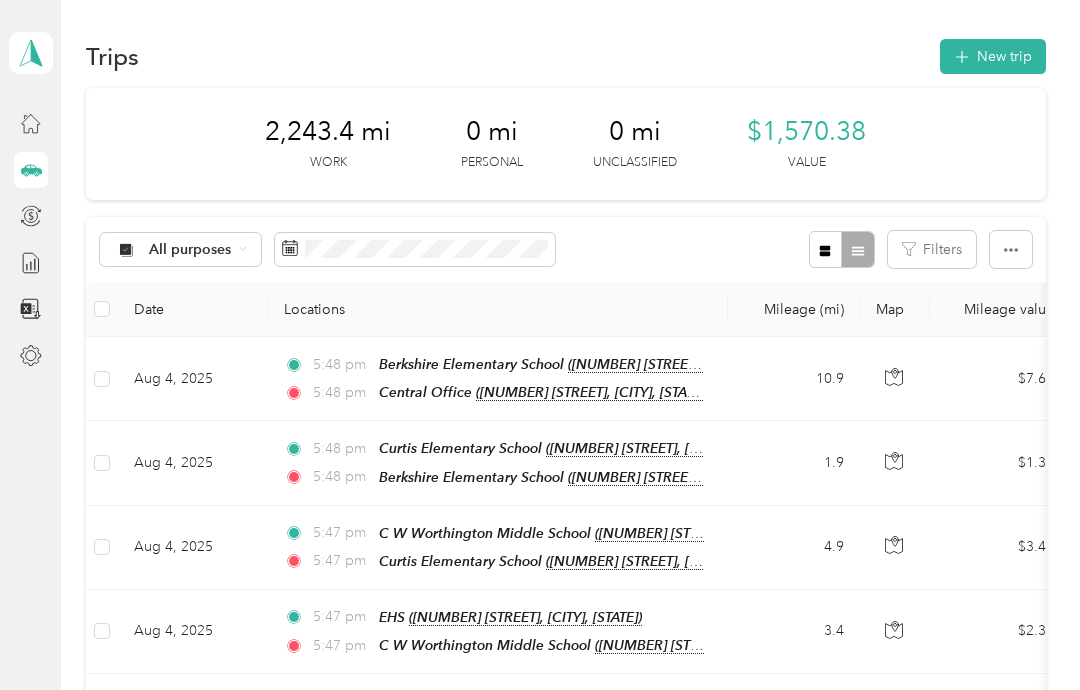 scroll, scrollTop: 0, scrollLeft: 0, axis: both 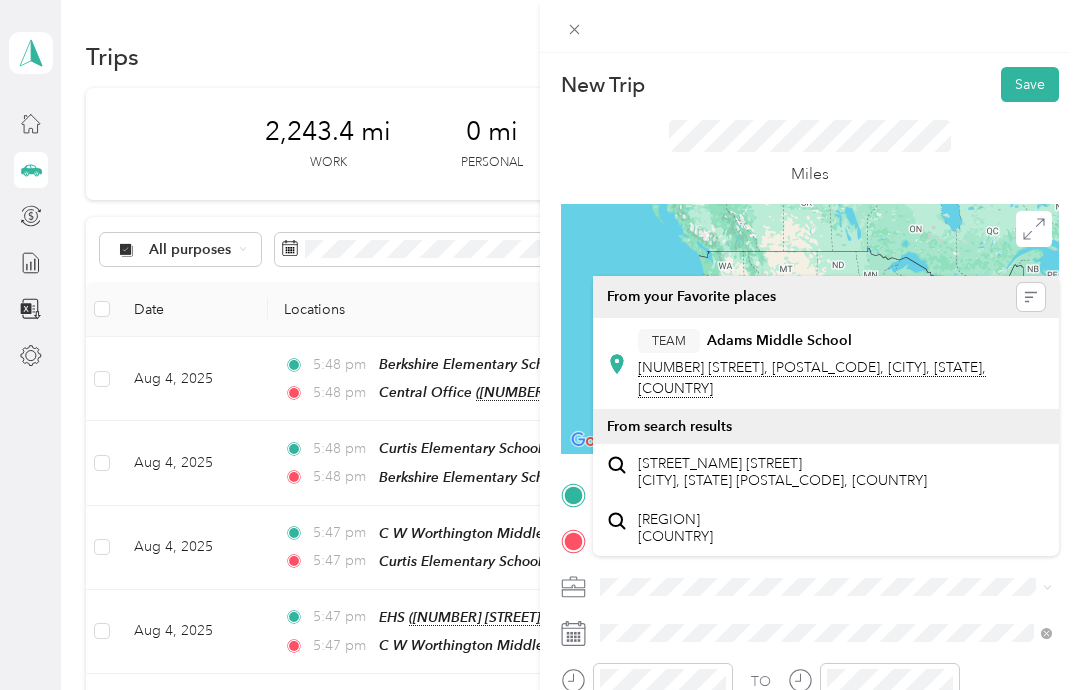 click on "Adams Middle School" at bounding box center [779, 341] 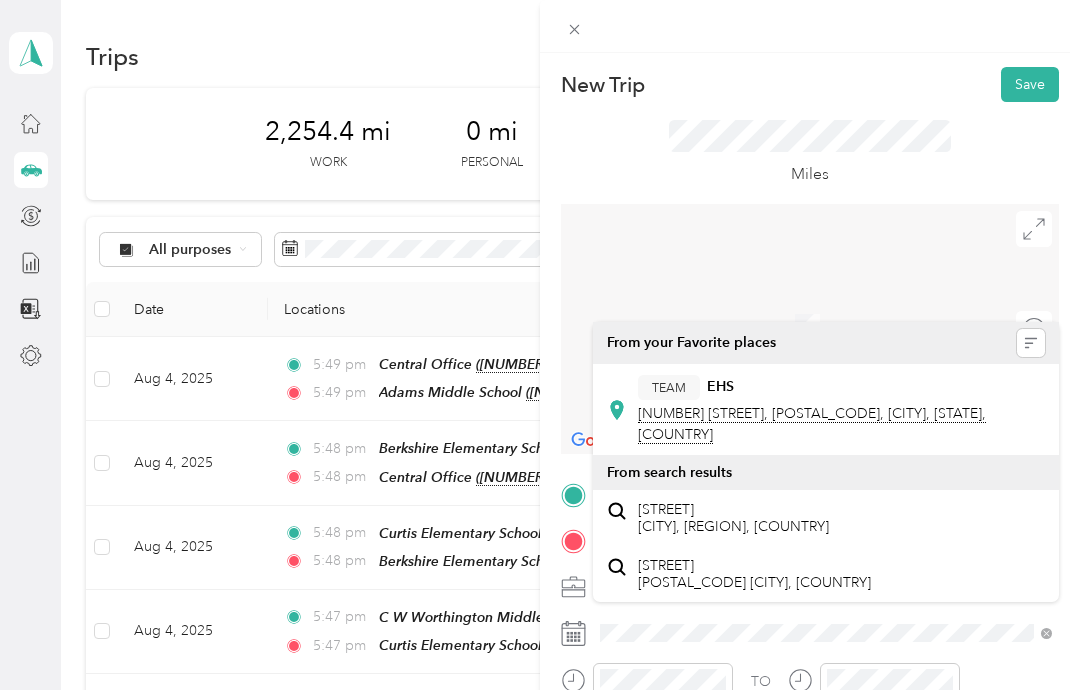 click on "[NUMBER] [STREET], [POSTAL_CODE], [CITY], [STATE], [COUNTRY]" at bounding box center [812, 424] 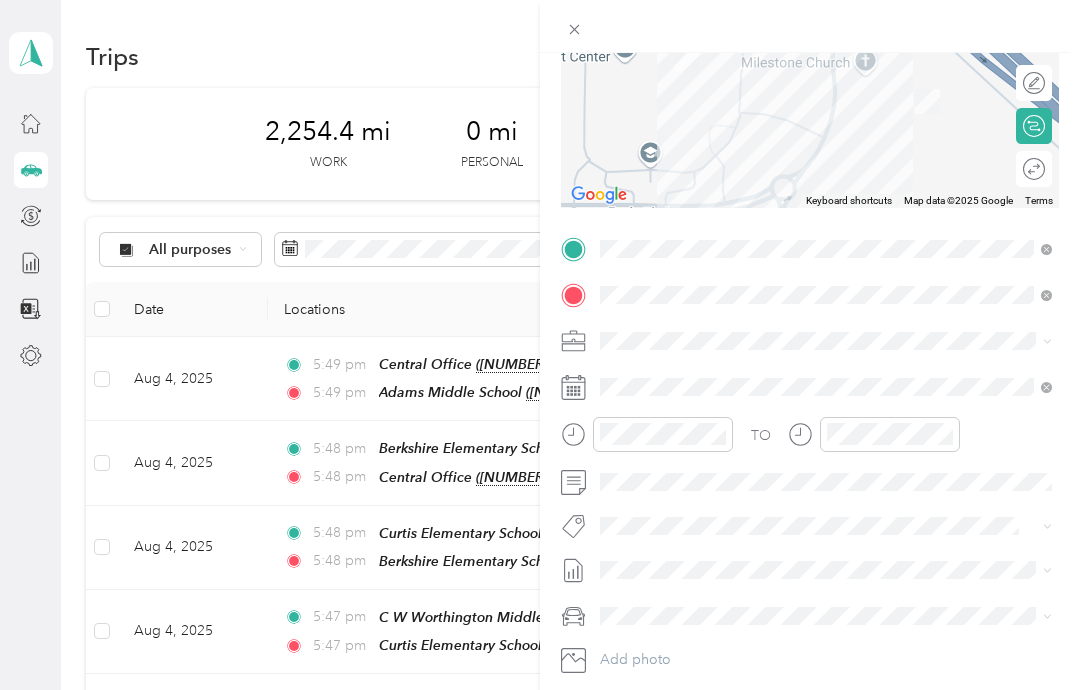scroll, scrollTop: 252, scrollLeft: 0, axis: vertical 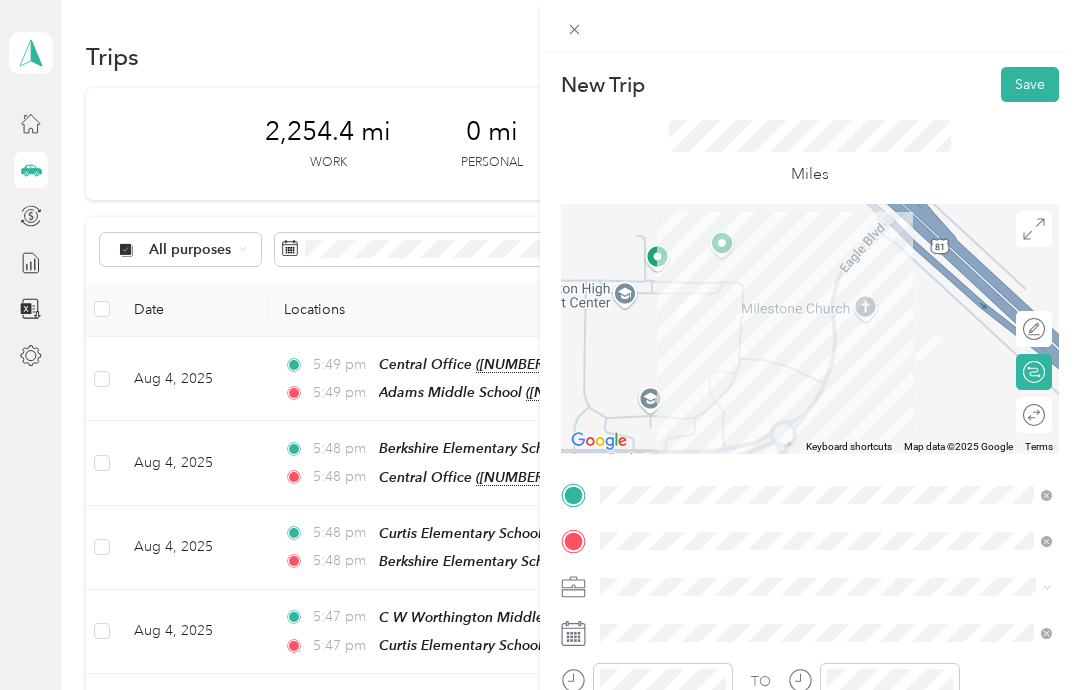 click on "Save" at bounding box center (1030, 84) 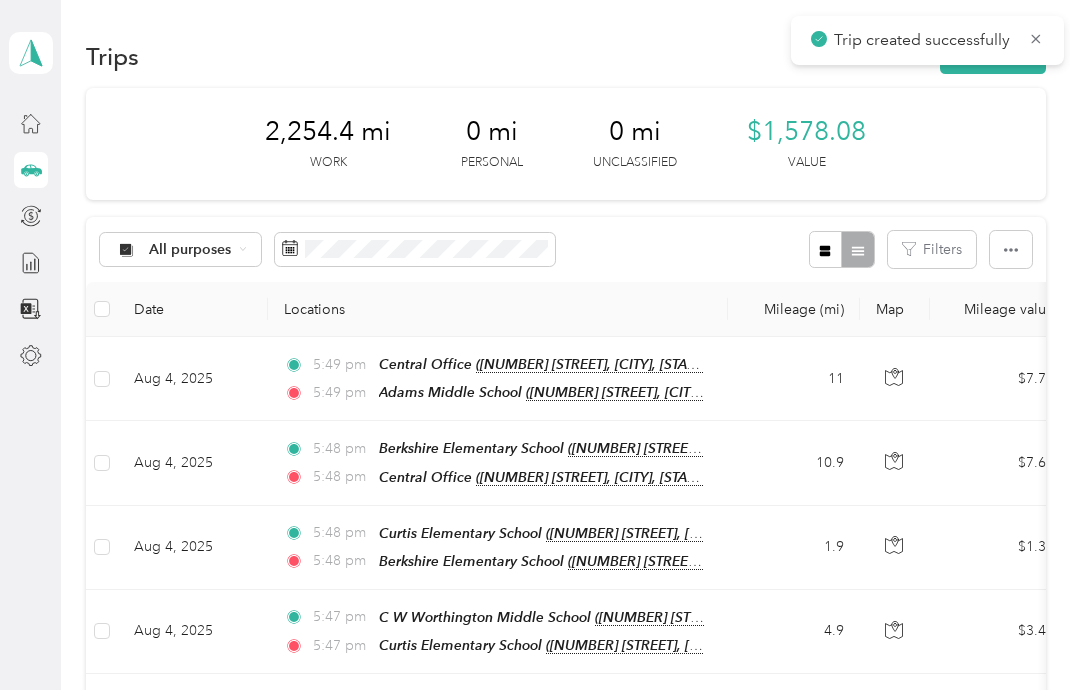 click on "Trip created successfully" at bounding box center (927, 40) 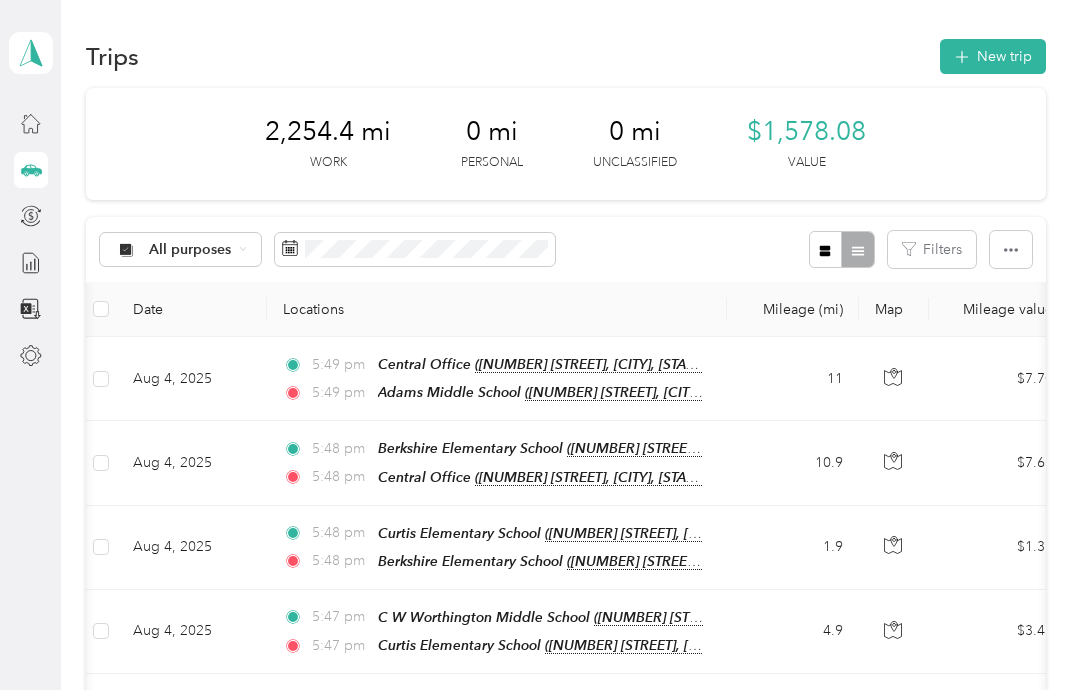 scroll, scrollTop: 0, scrollLeft: 6, axis: horizontal 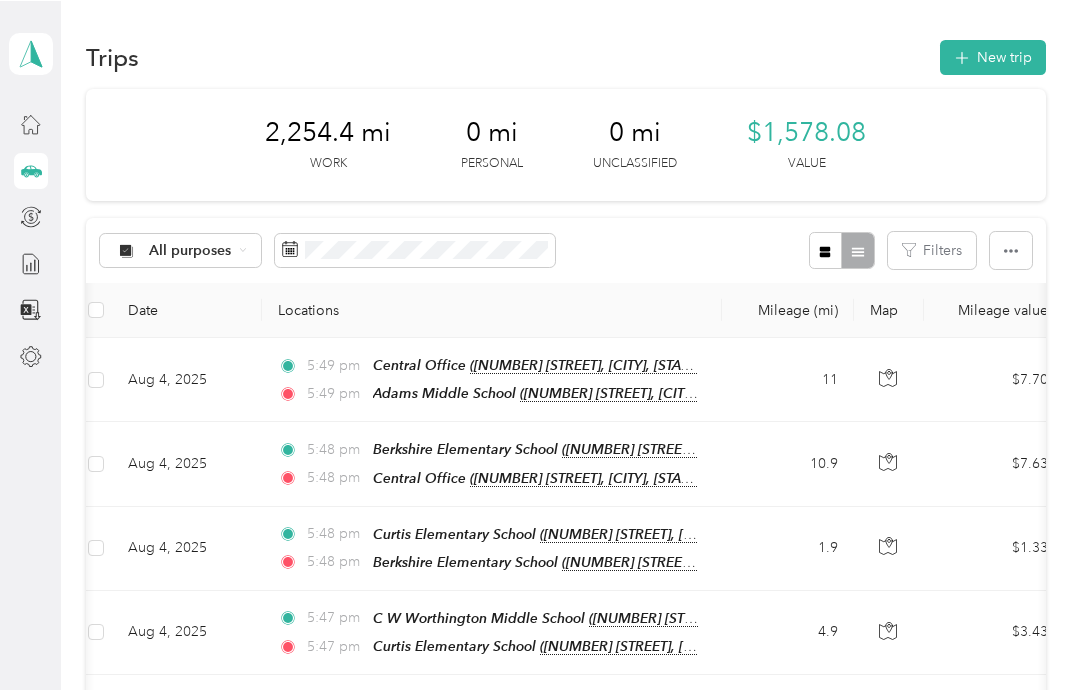 click on "New trip" at bounding box center (993, 56) 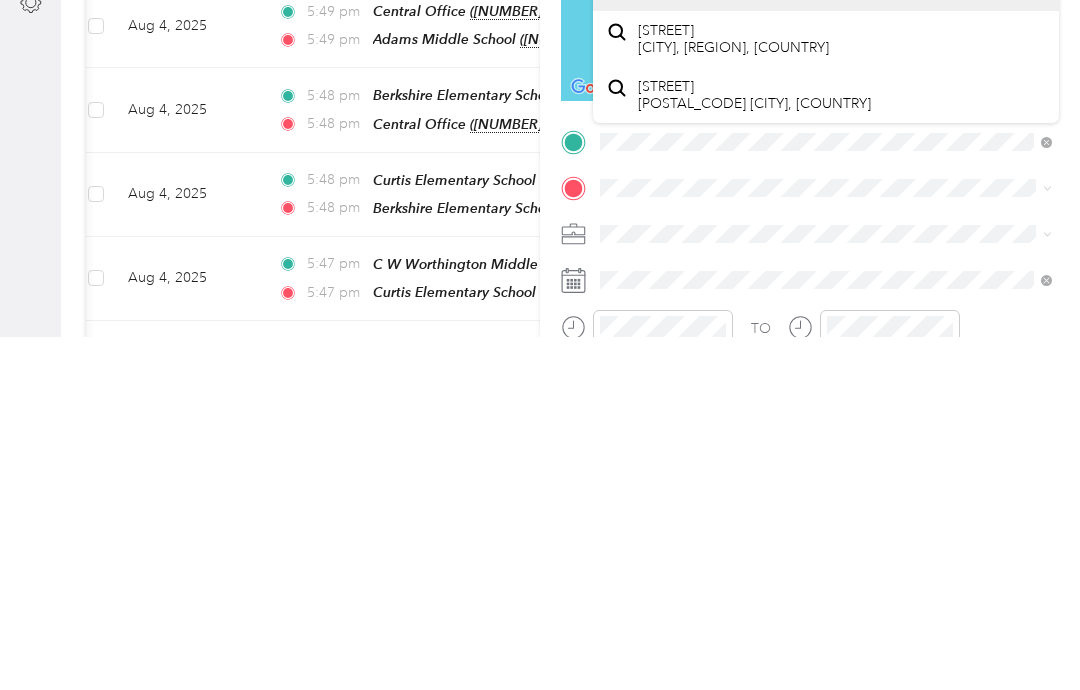 scroll, scrollTop: 80, scrollLeft: 0, axis: vertical 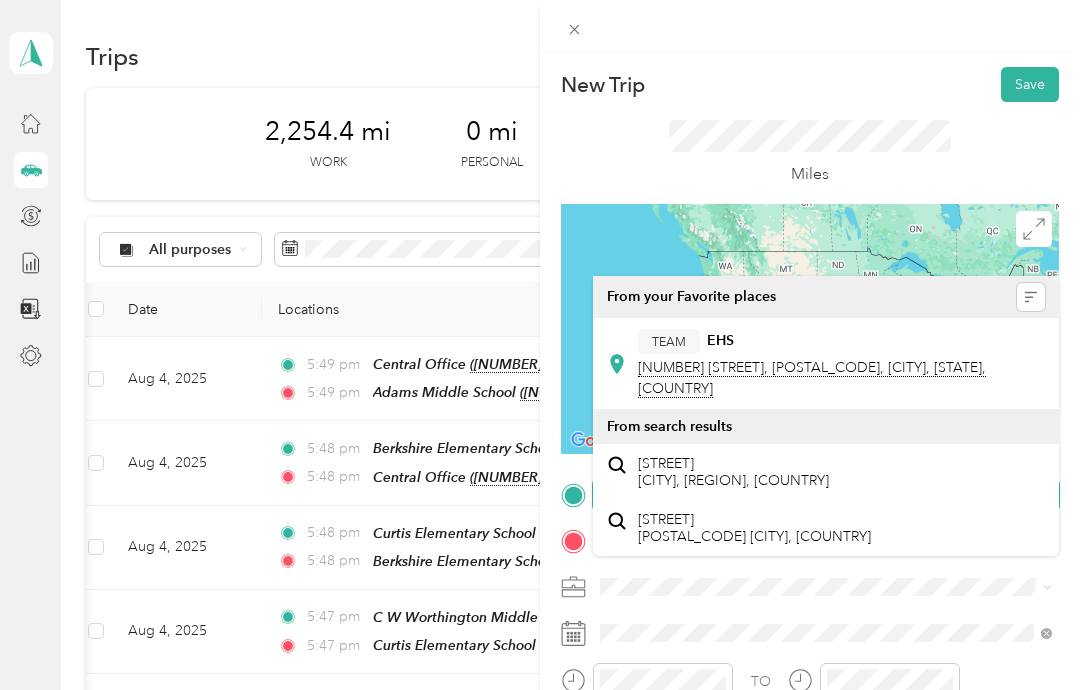 click on "From your Favorite places" at bounding box center (826, 297) 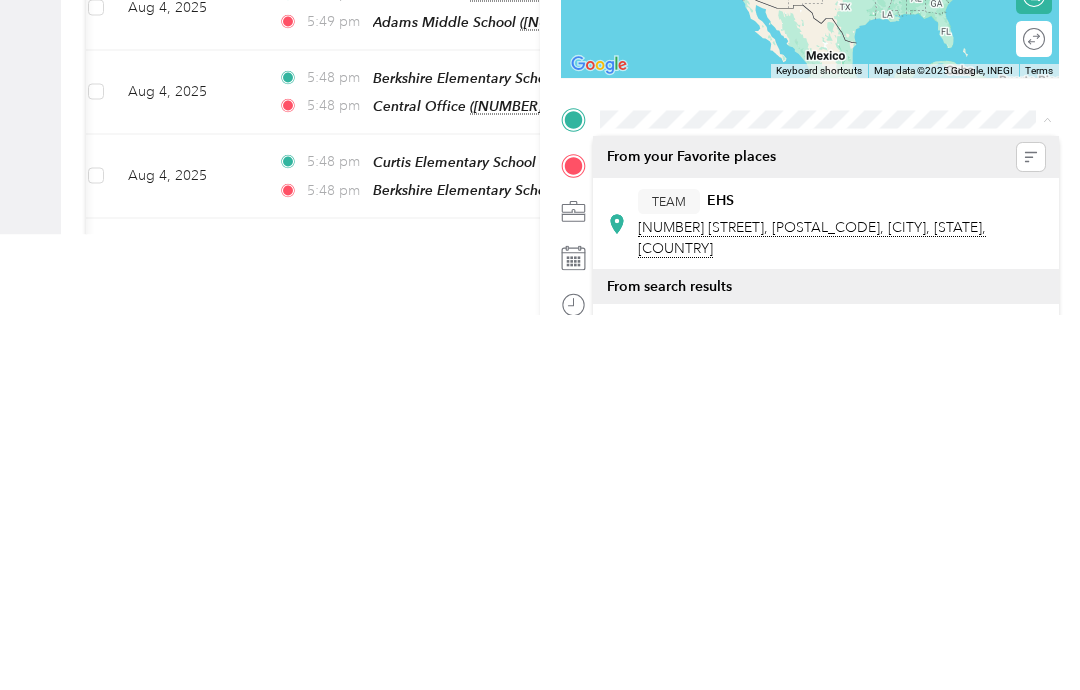 click on "TEAM [ORGANIZATION_NAME] [NUMBER] [STREET], [POSTAL_CODE], [CITY], [STATE], [COUNTRY]" at bounding box center (842, 600) 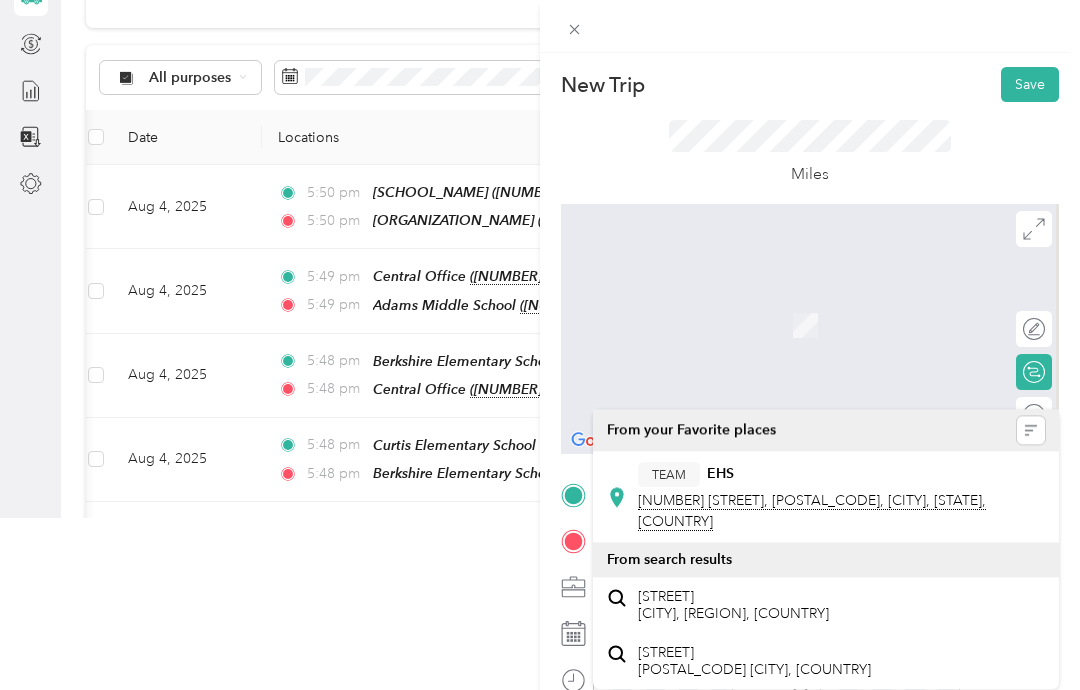 scroll, scrollTop: 80, scrollLeft: 0, axis: vertical 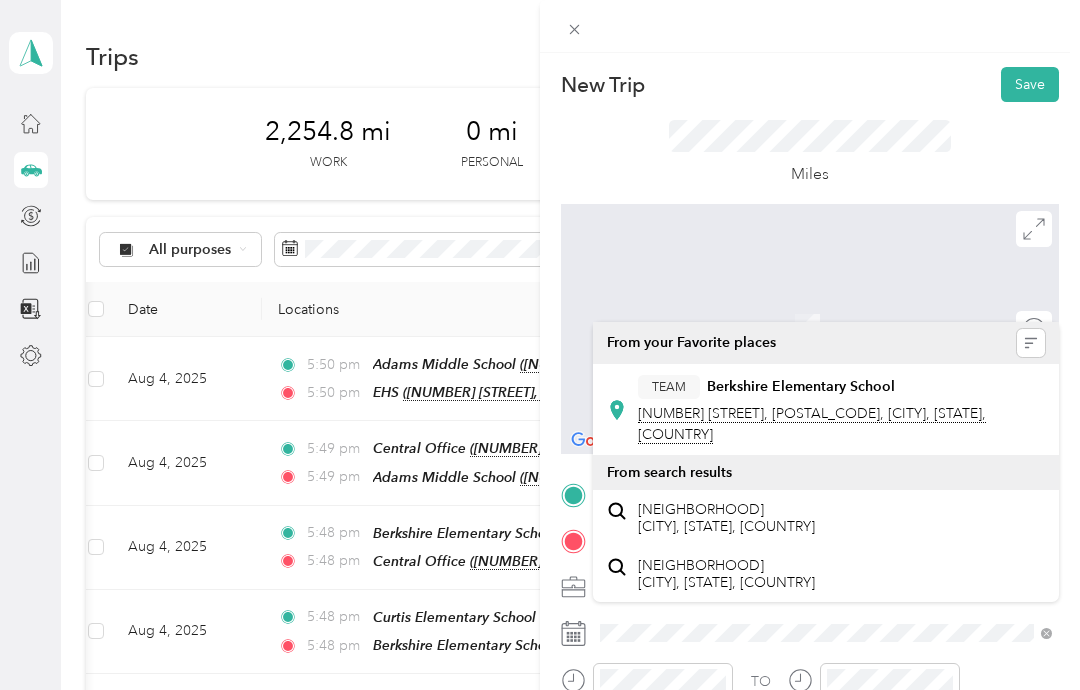 click on "[NUMBER] [STREET], [POSTAL_CODE], [CITY], [STATE], [COUNTRY]" at bounding box center (812, 424) 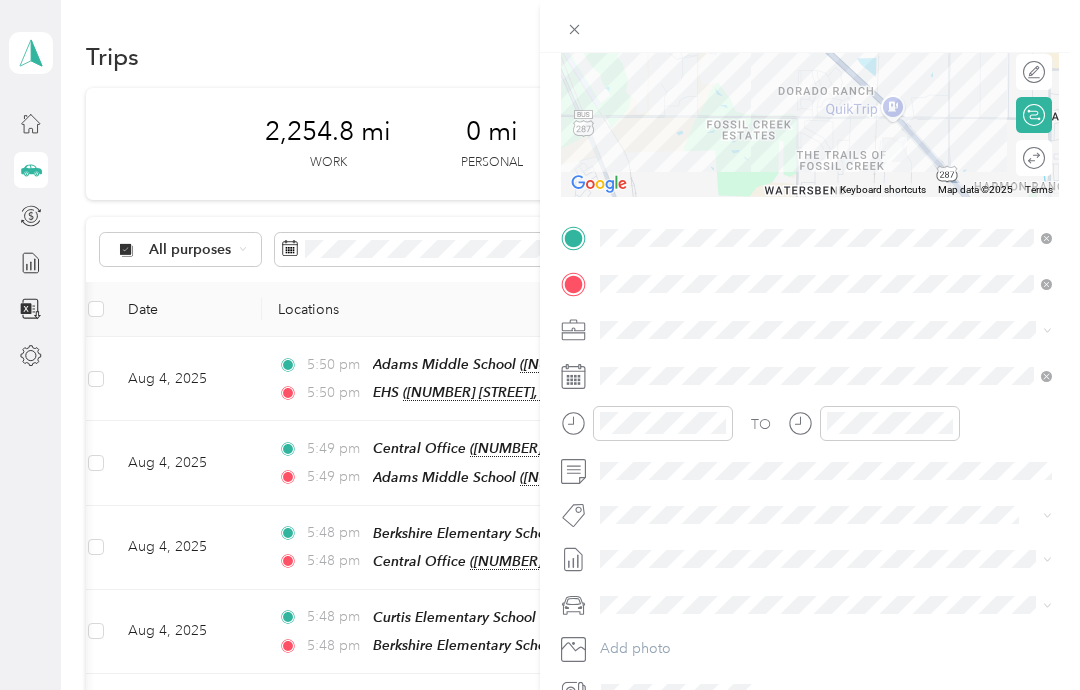 scroll, scrollTop: 264, scrollLeft: 0, axis: vertical 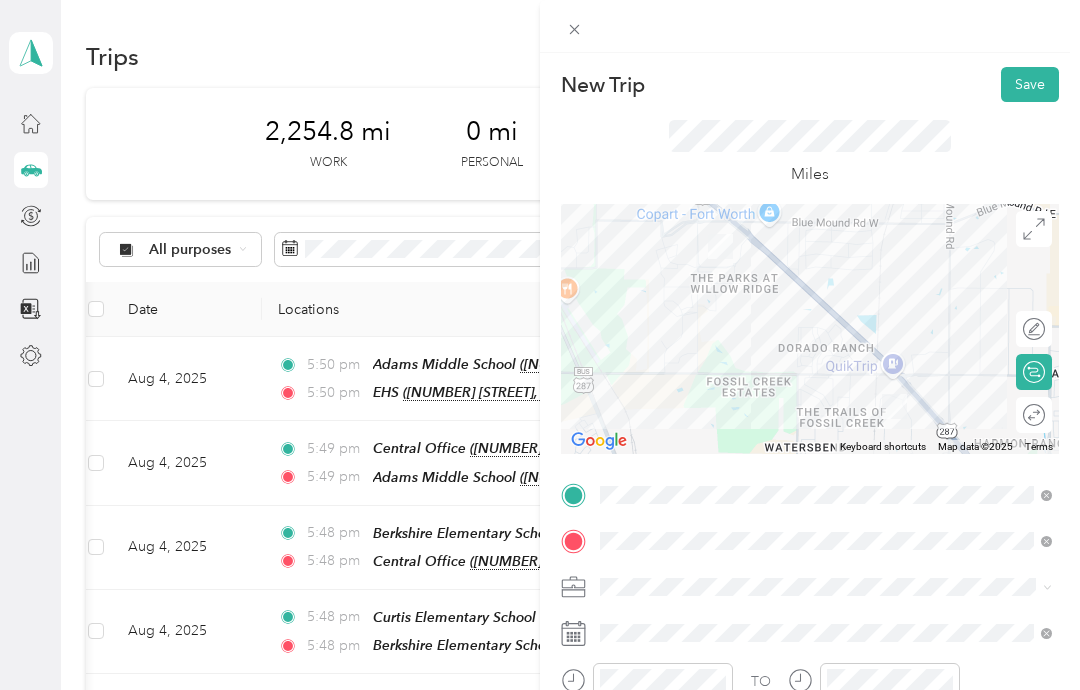 click on "Save" at bounding box center [1030, 84] 